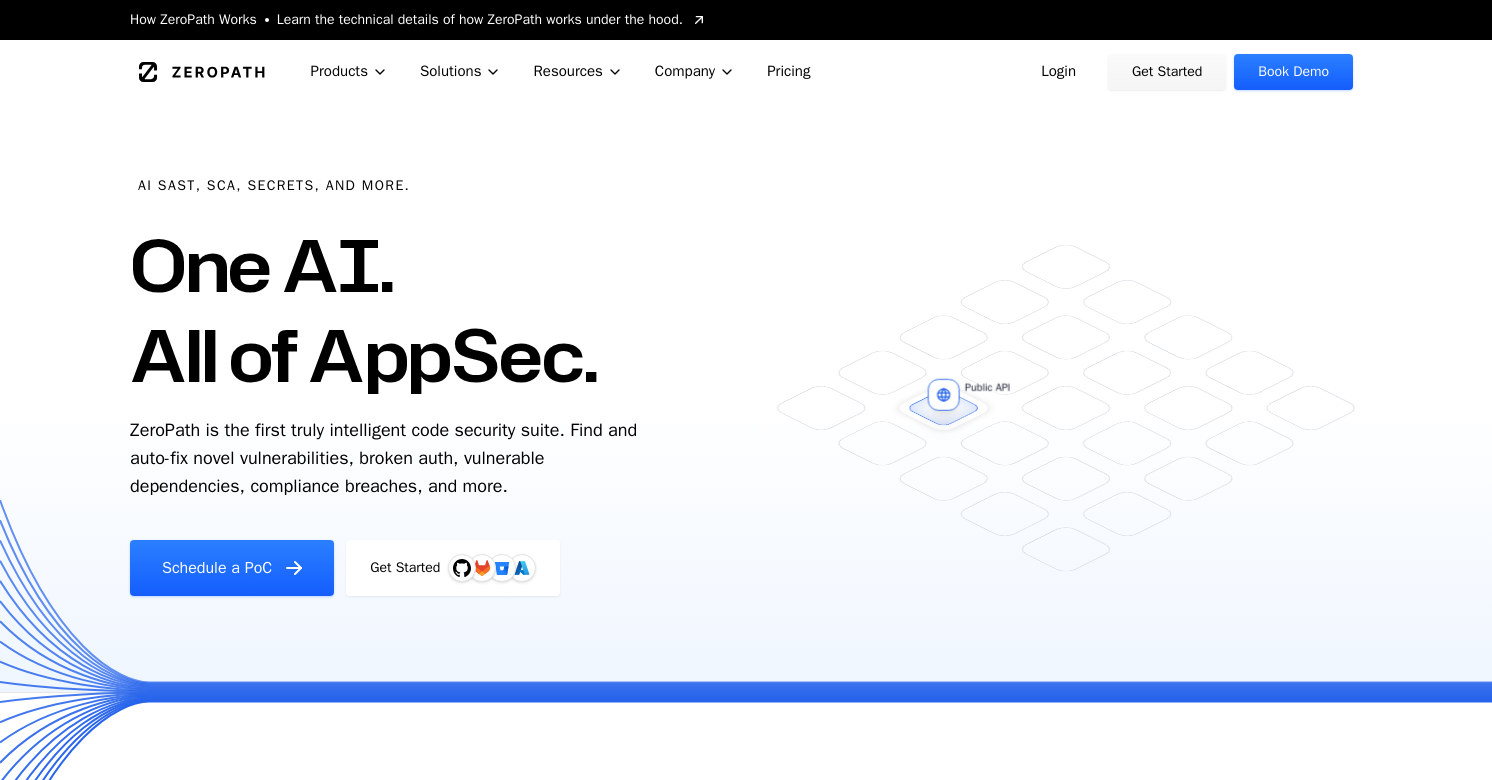 scroll, scrollTop: 0, scrollLeft: 0, axis: both 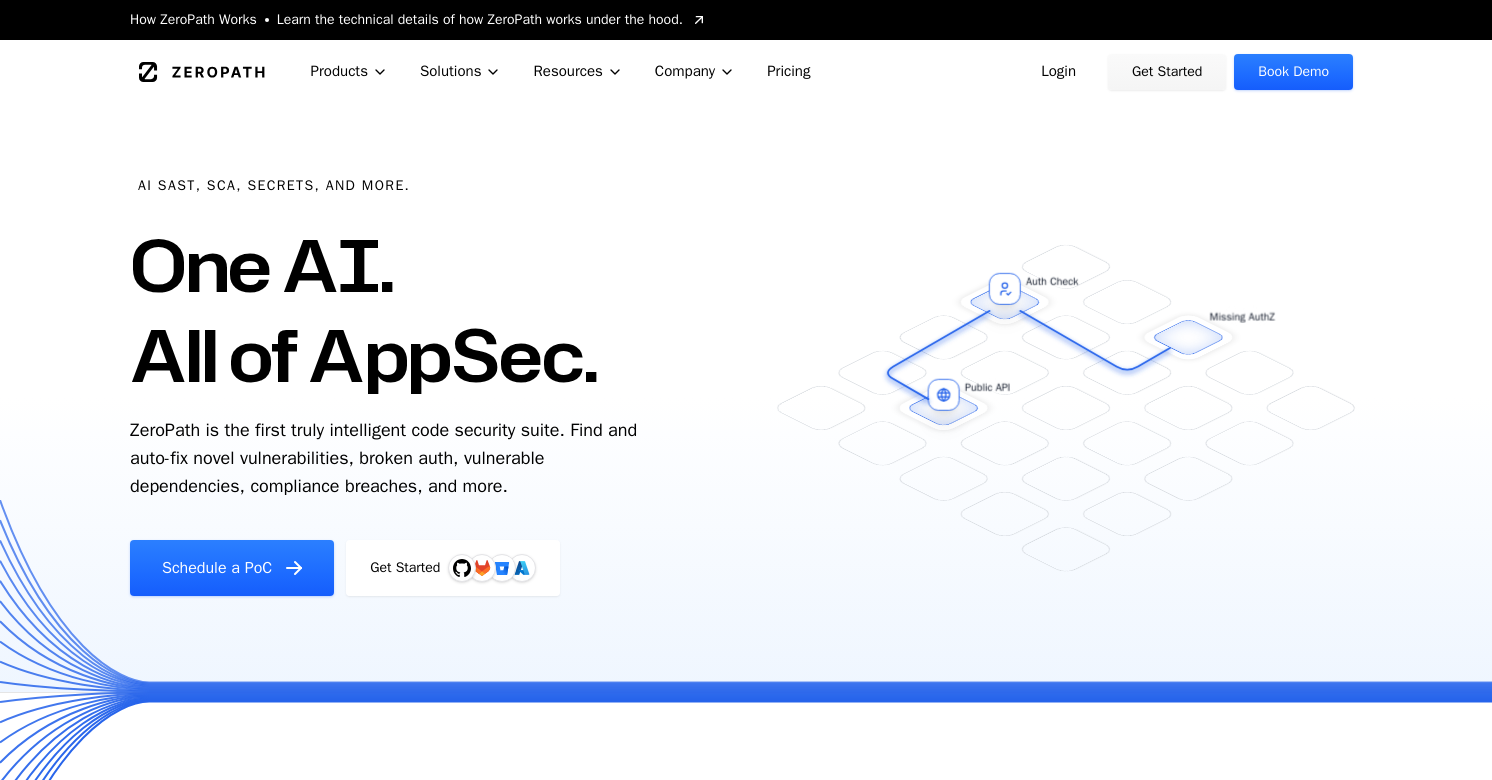 click on "Login" at bounding box center [1058, 72] 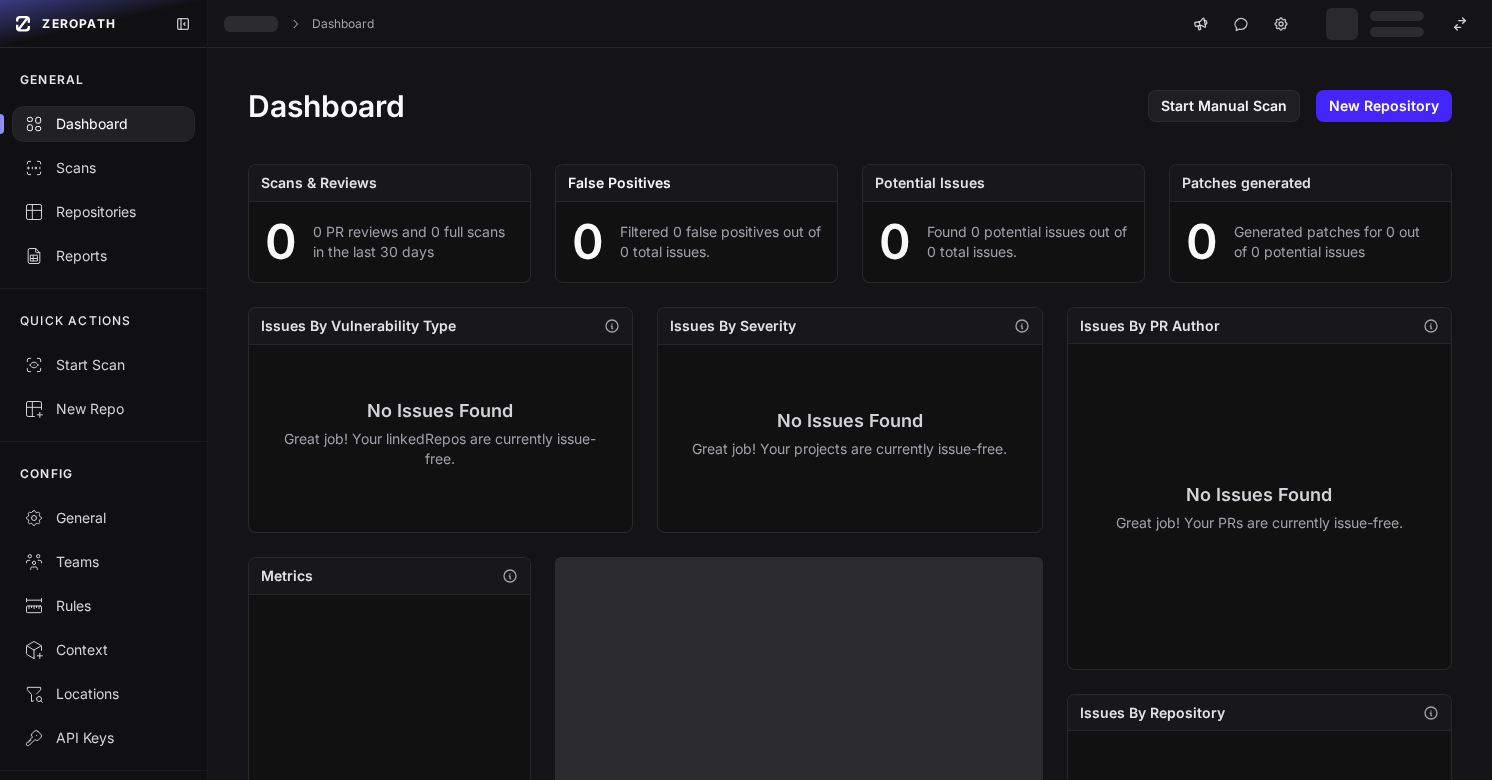 scroll, scrollTop: 0, scrollLeft: 0, axis: both 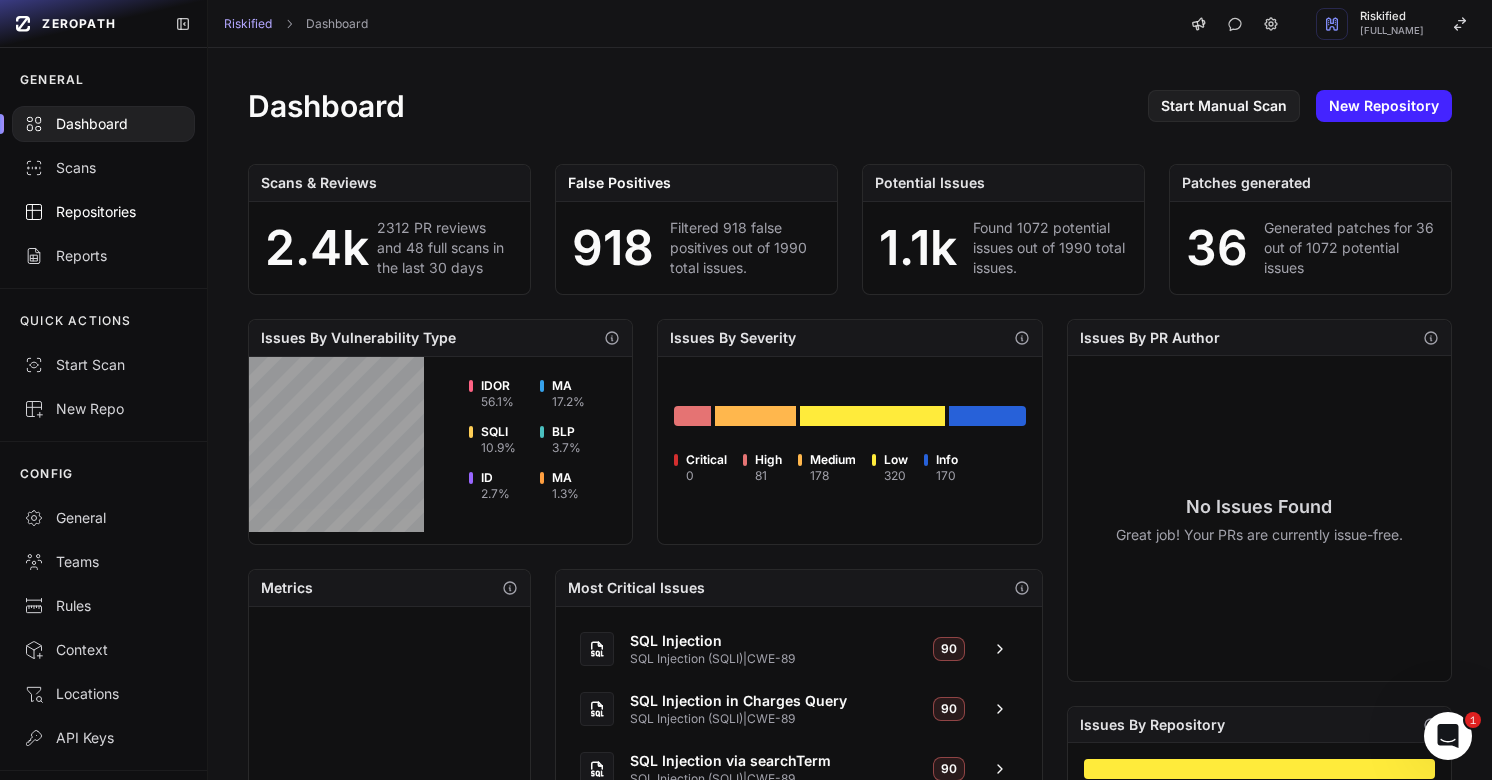 click on "Repositories" at bounding box center (103, 212) 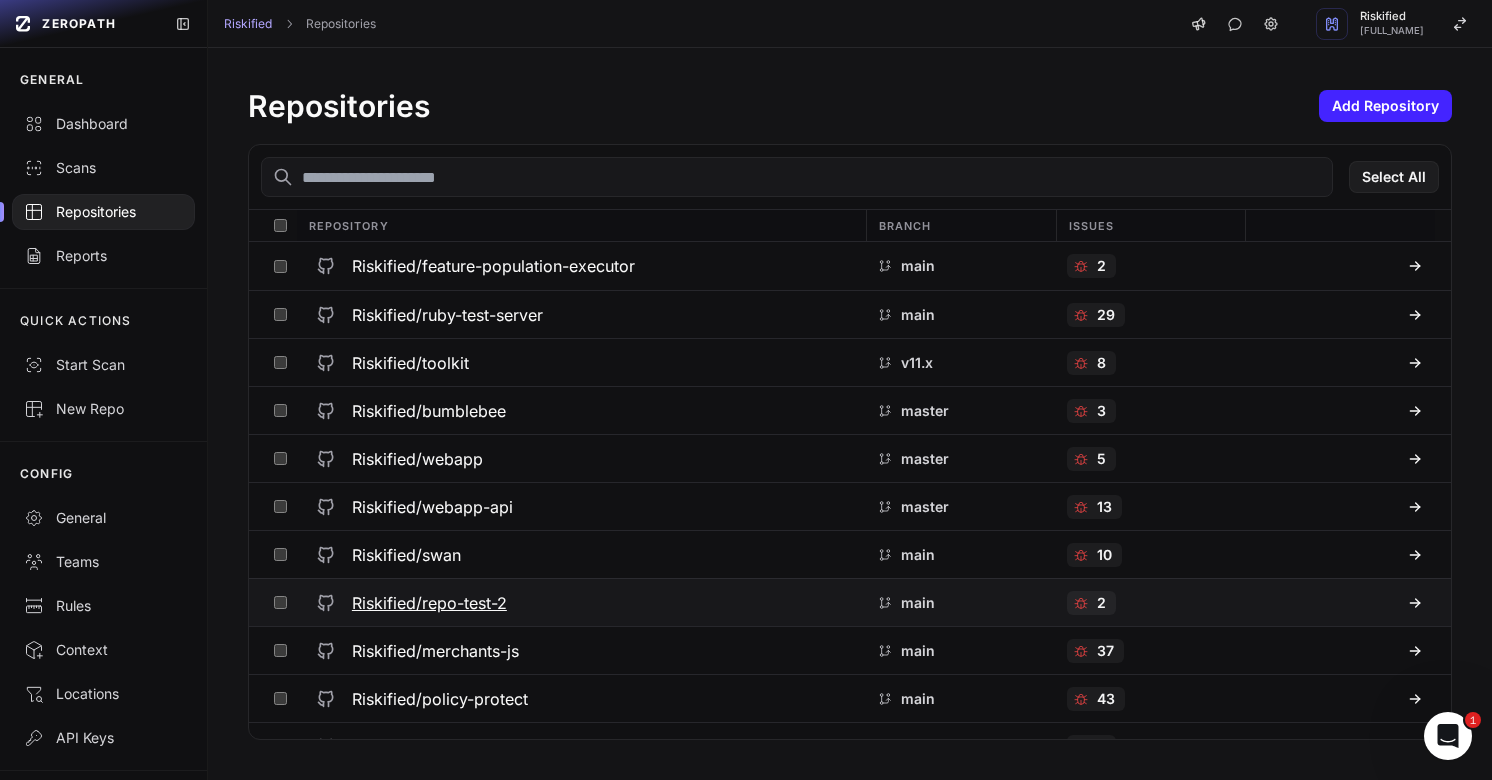 click on "Riskified/repo-test-2" at bounding box center (581, 603) 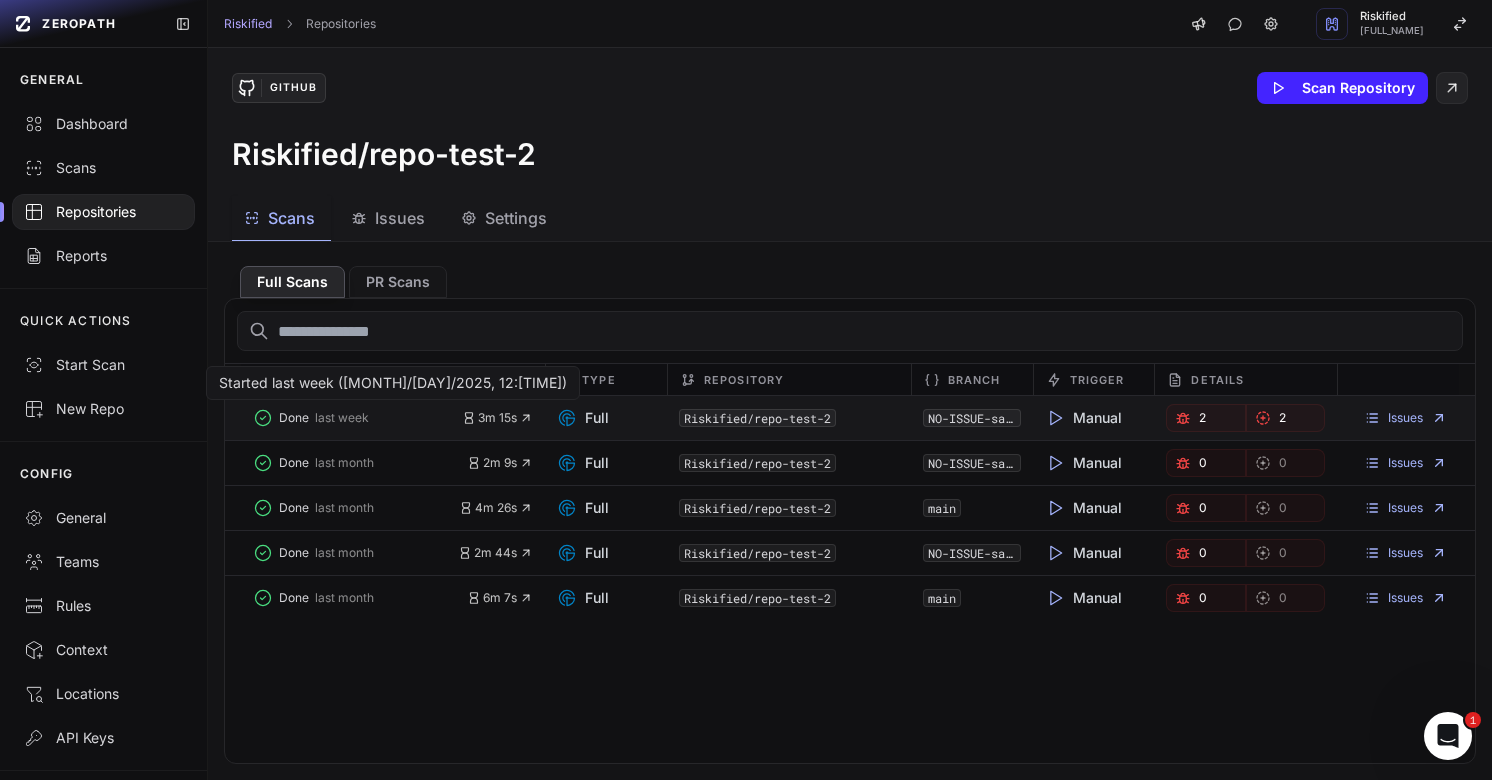 click on "Done   last week" at bounding box center [358, 418] 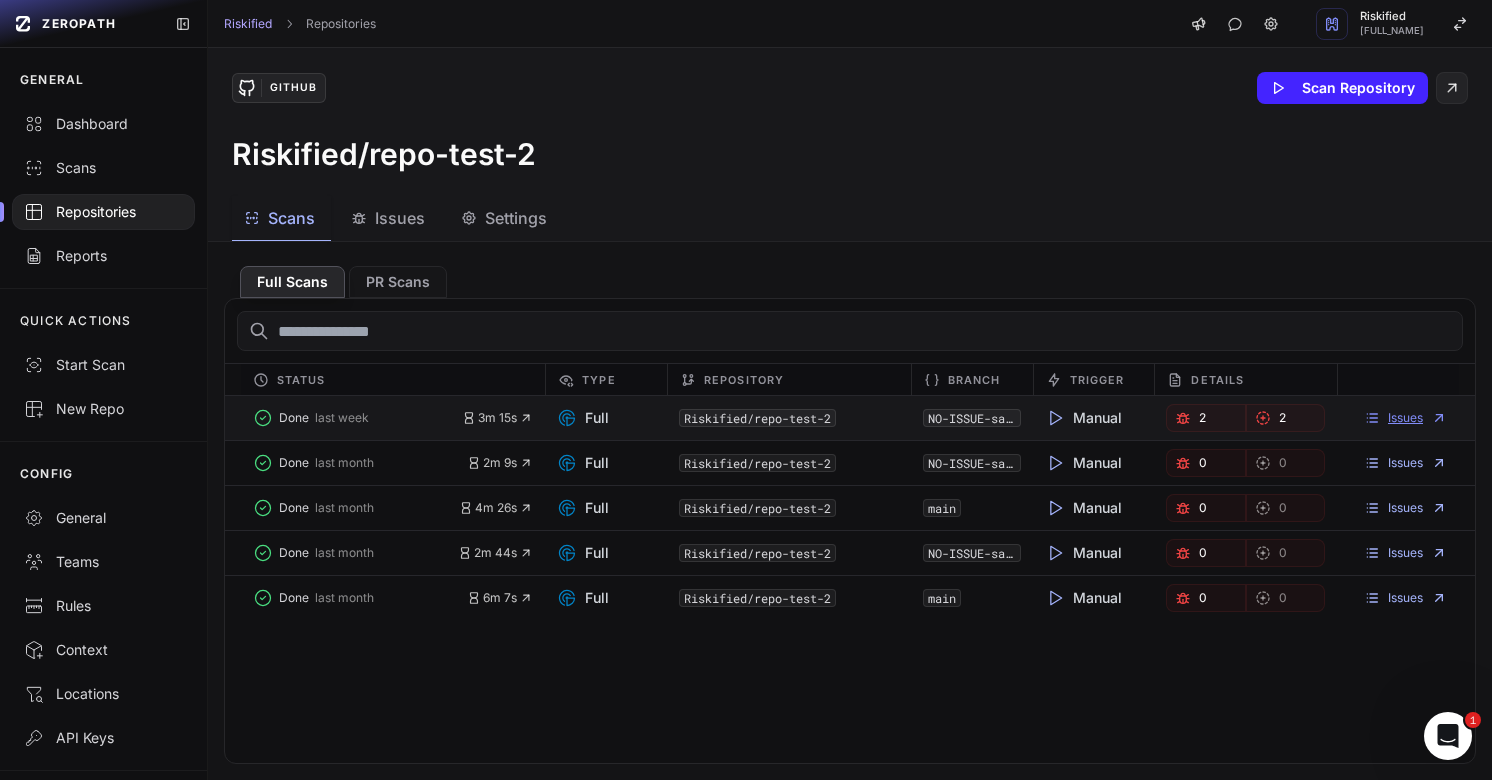 click 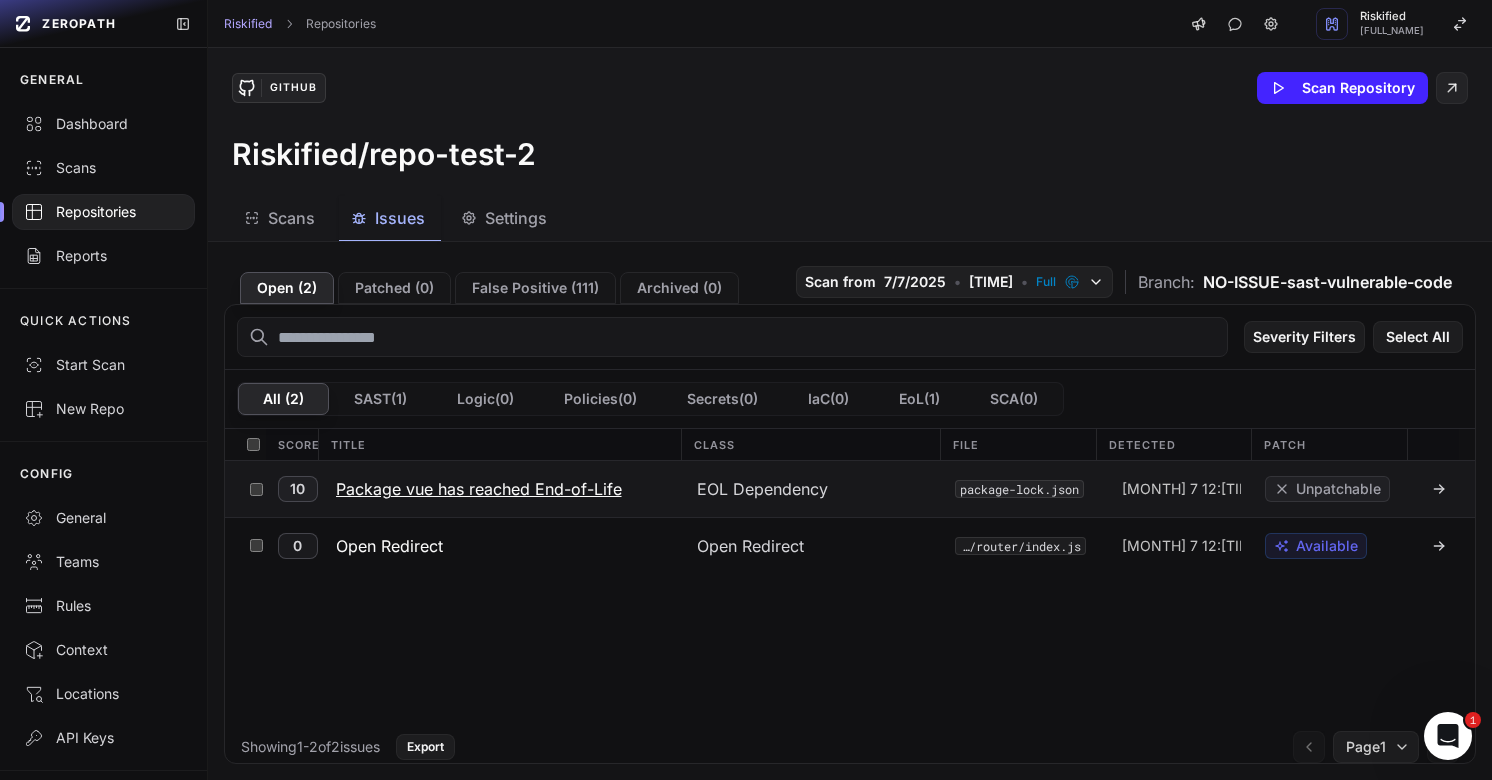 click on "Package vue has reached End-of-Life" at bounding box center (479, 489) 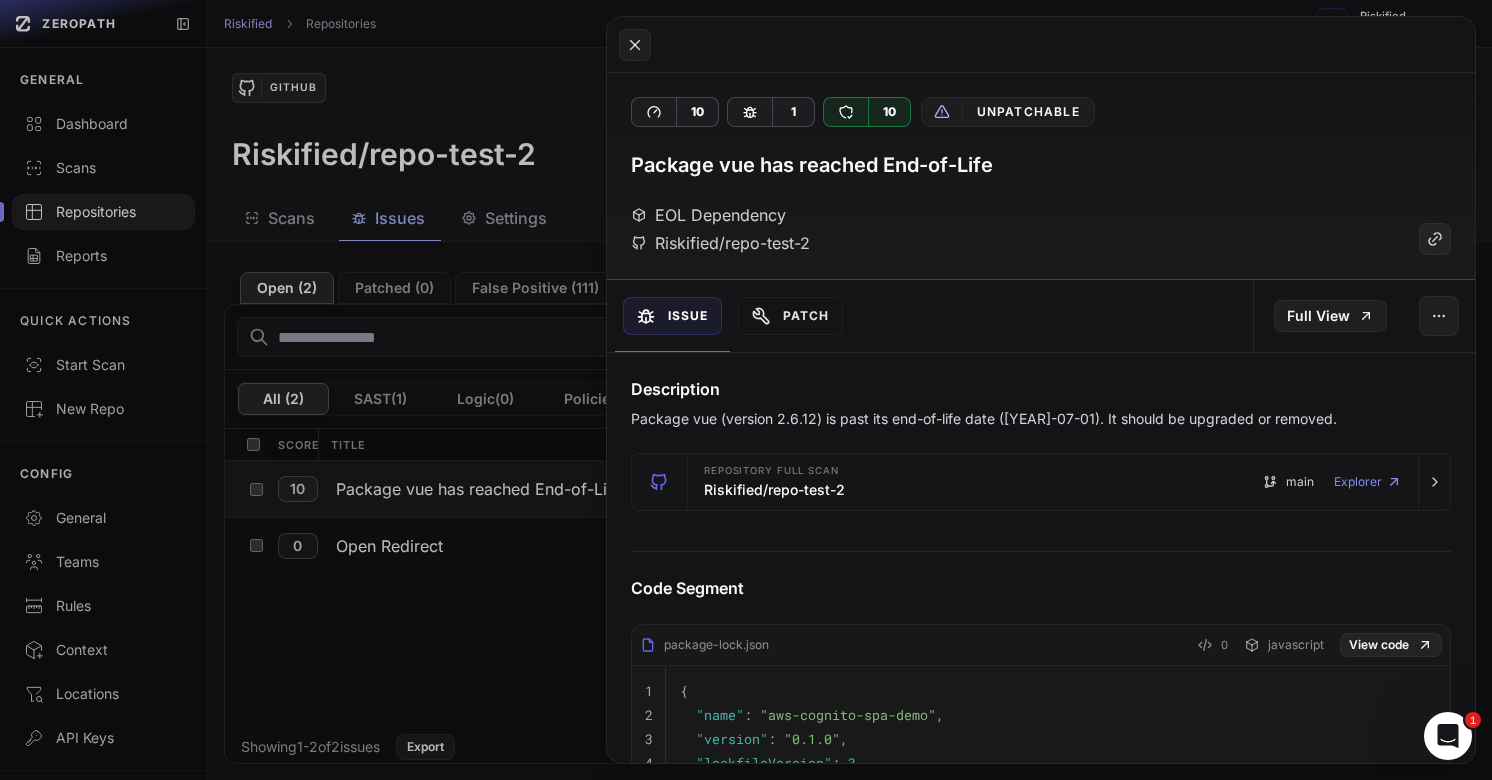 scroll, scrollTop: 24, scrollLeft: 0, axis: vertical 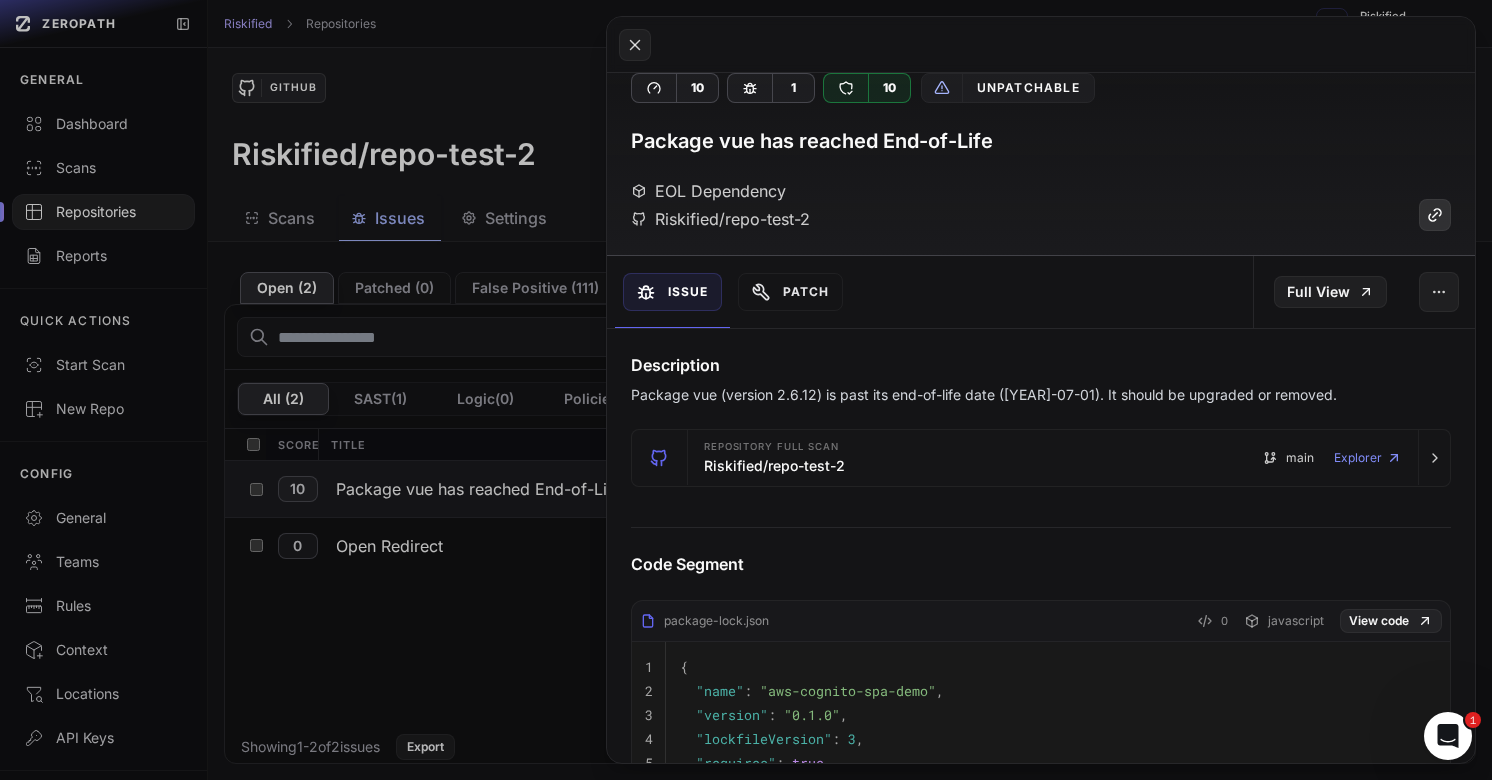 click 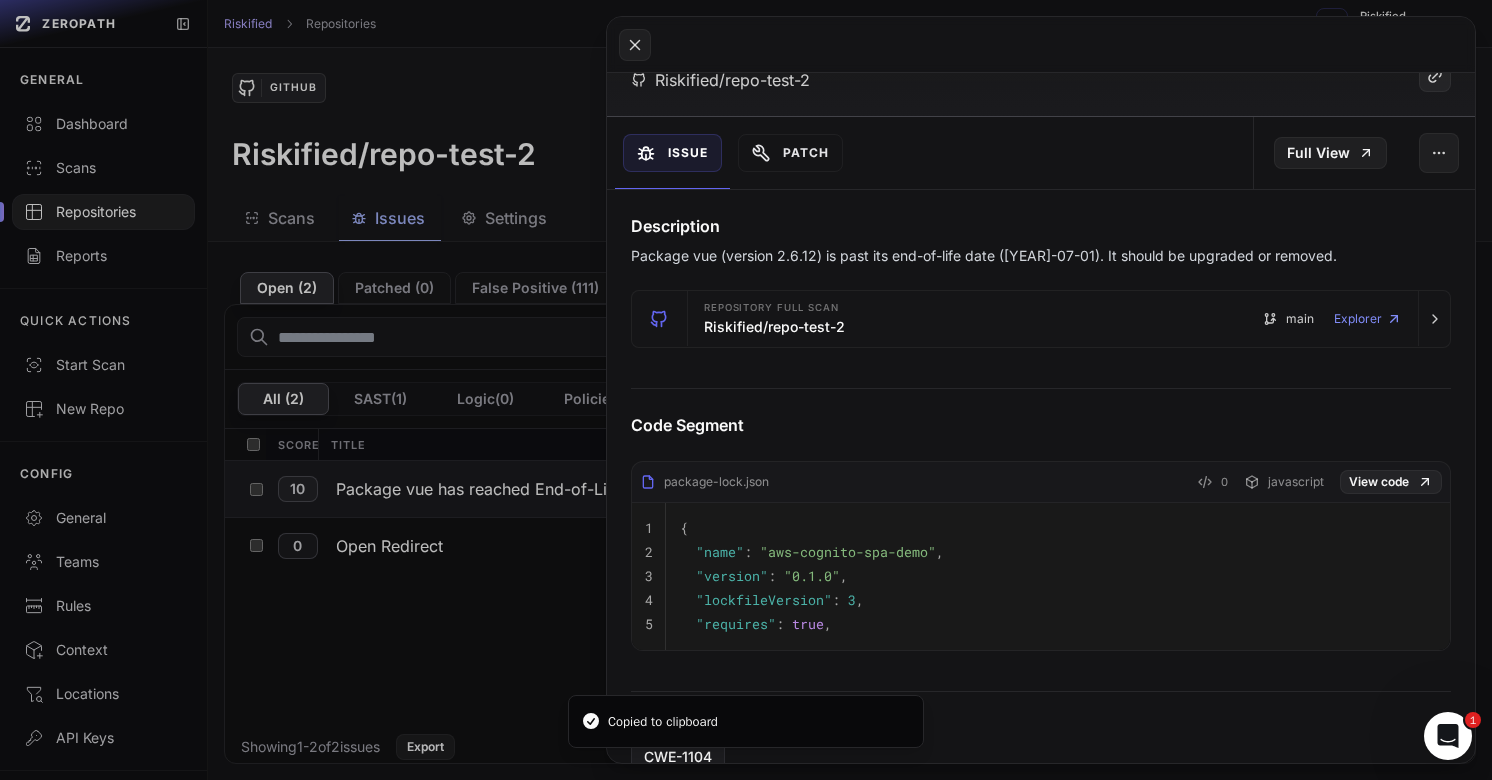 scroll, scrollTop: 173, scrollLeft: 0, axis: vertical 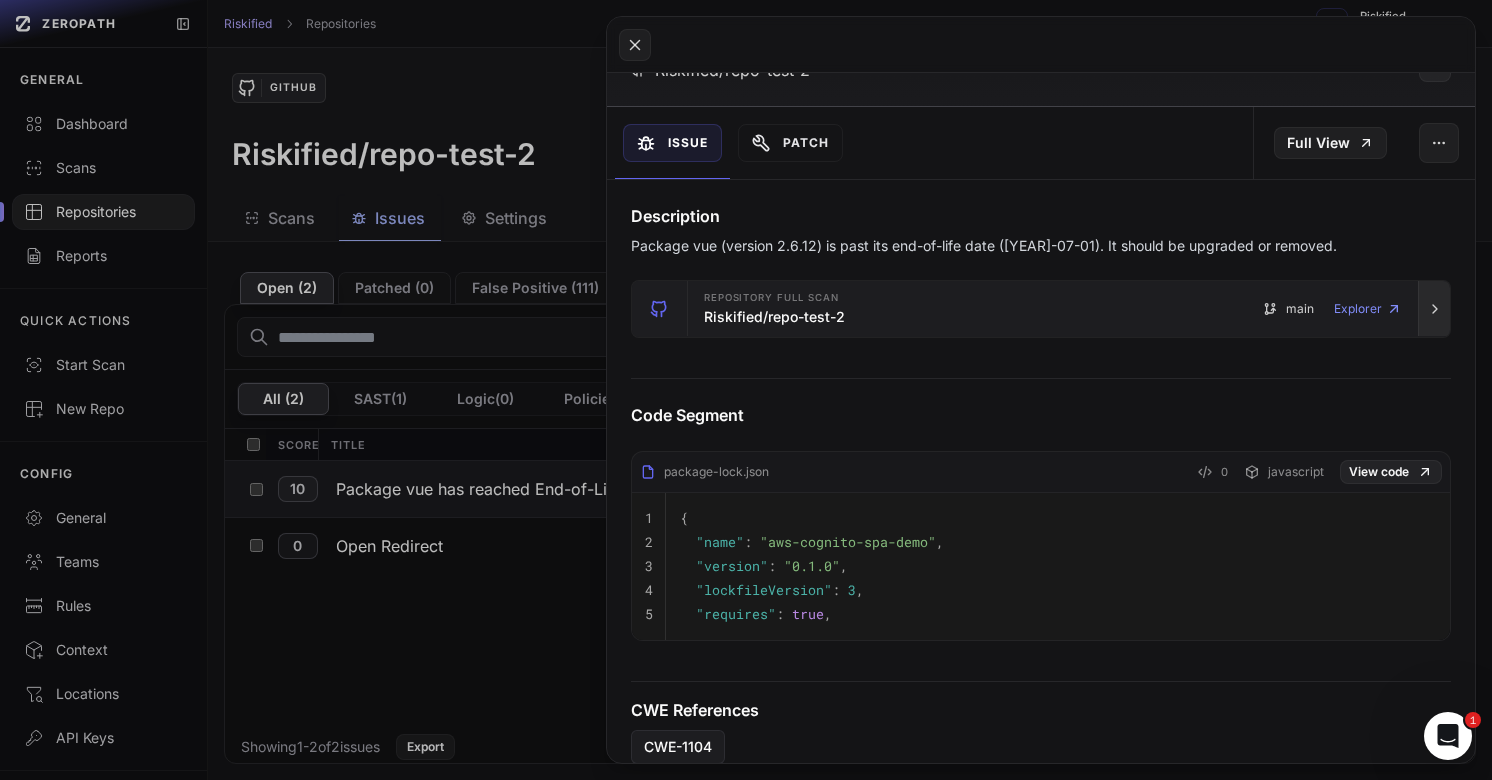 click 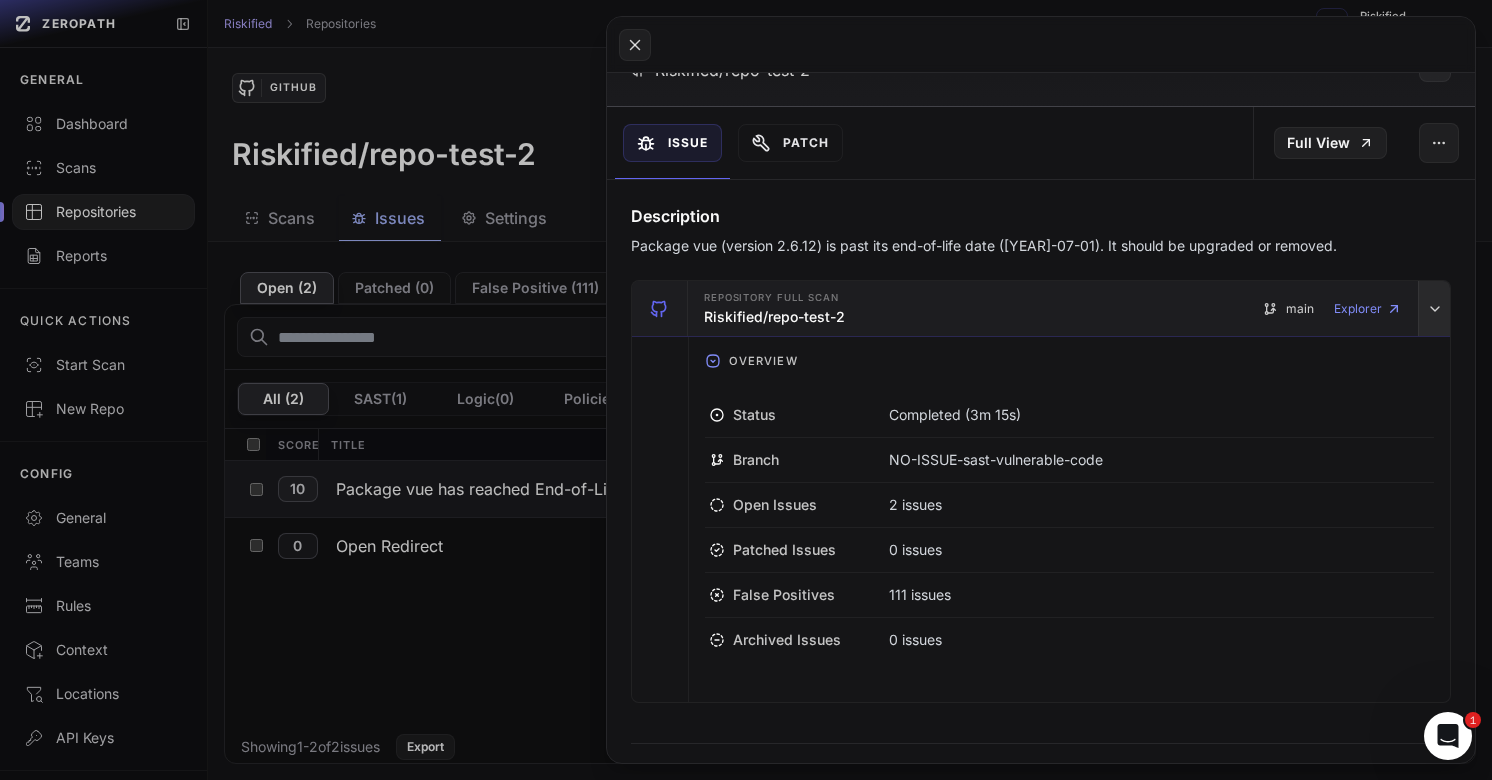 click 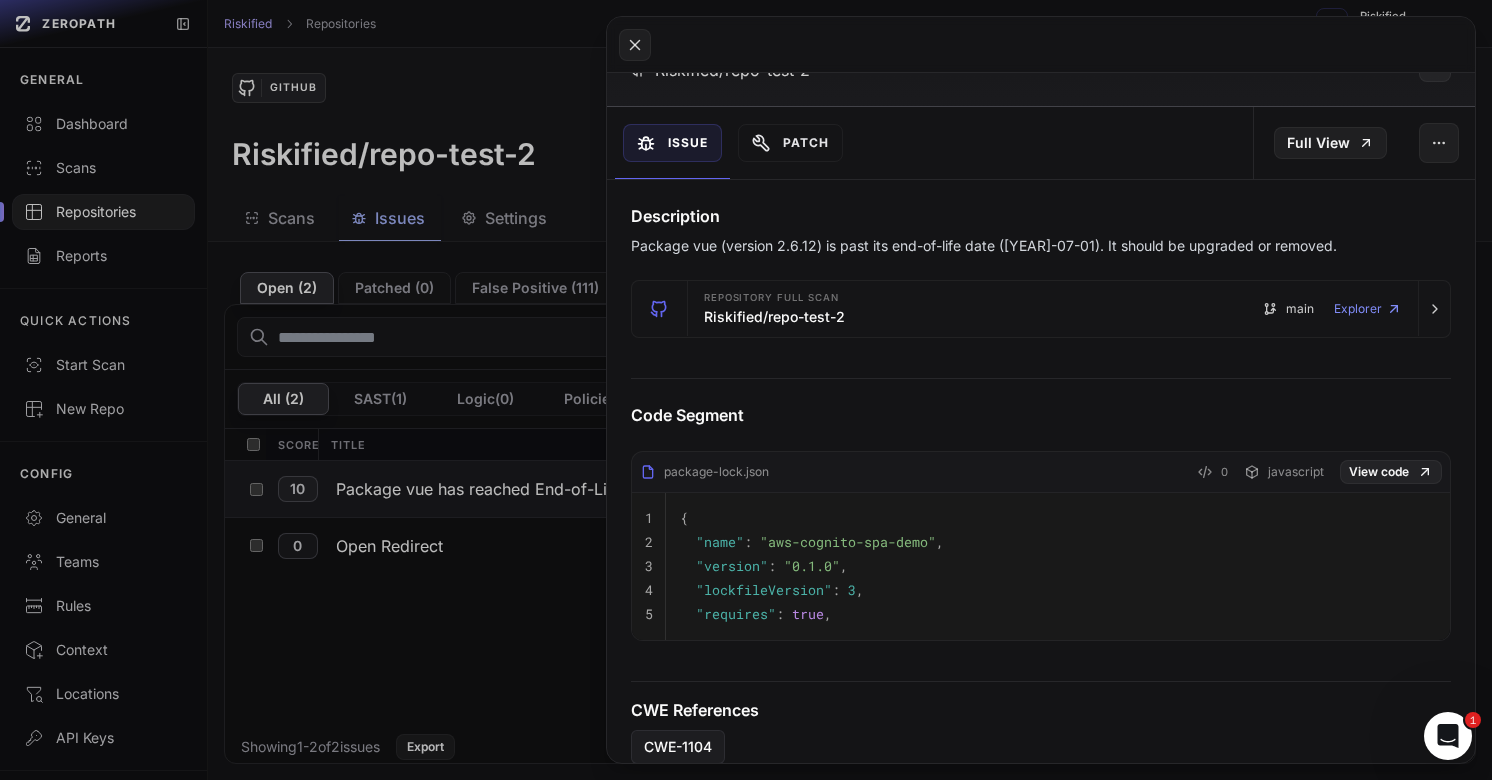 click 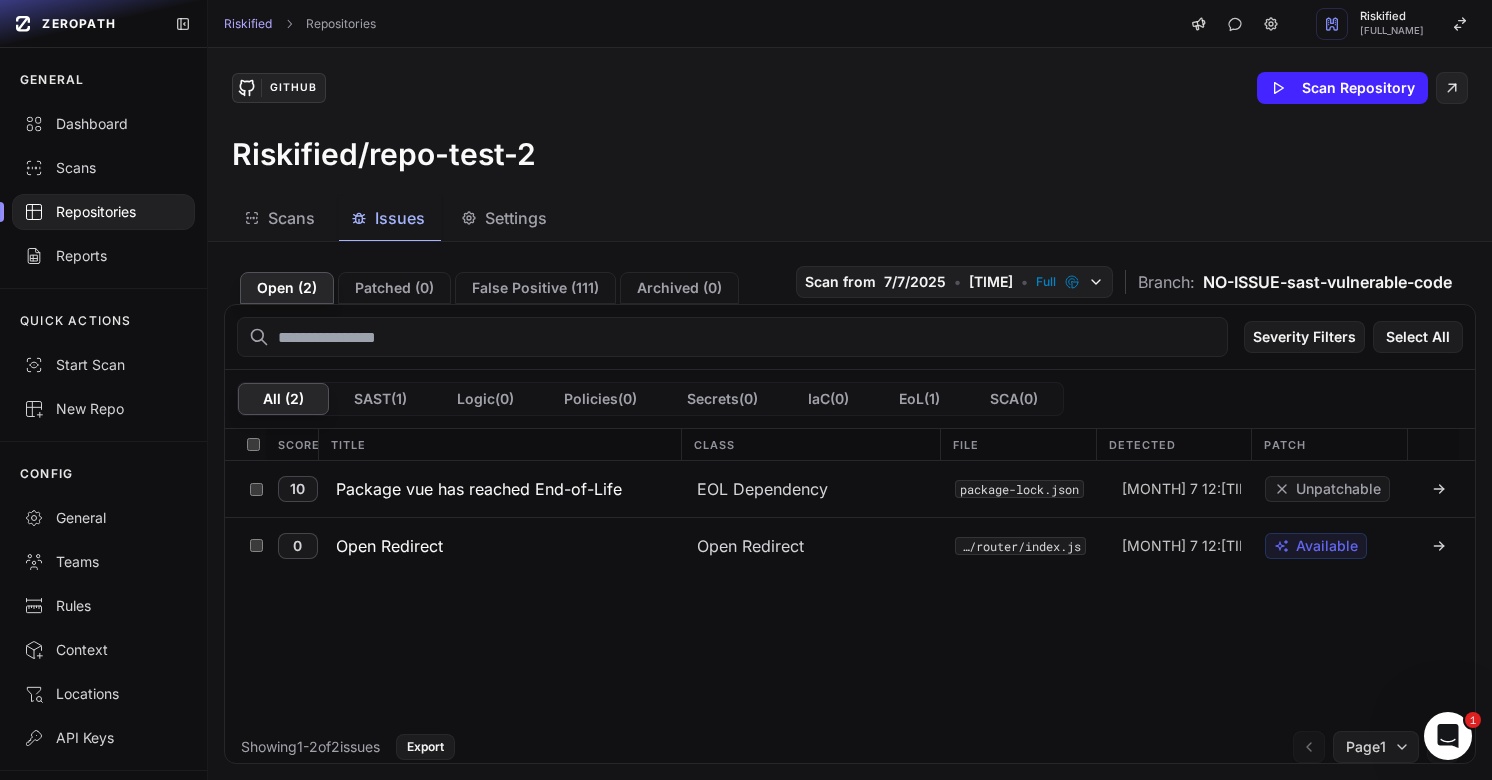 click on "SAST  ( 1 )" at bounding box center (380, 399) 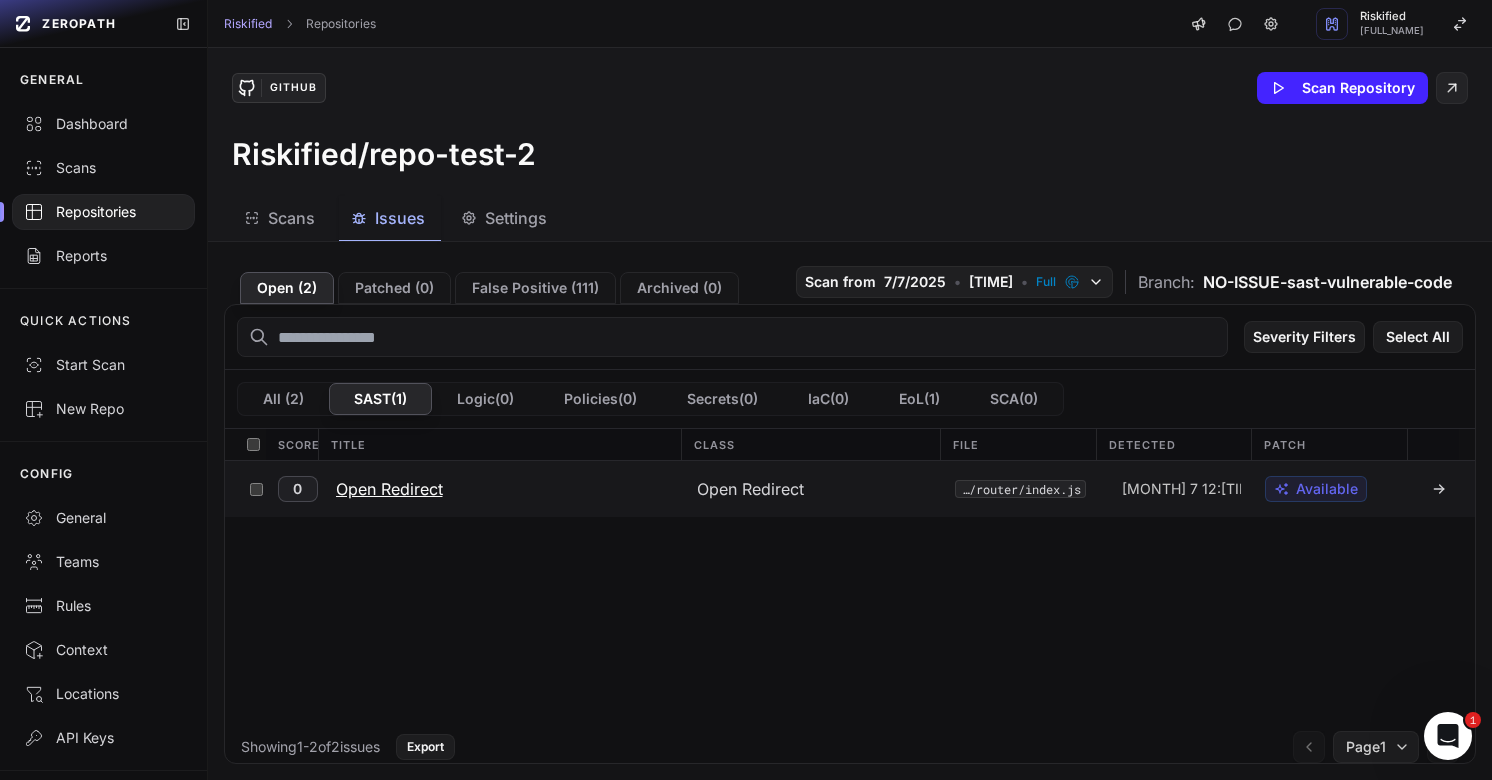 click on "Open Redirect" at bounding box center [389, 489] 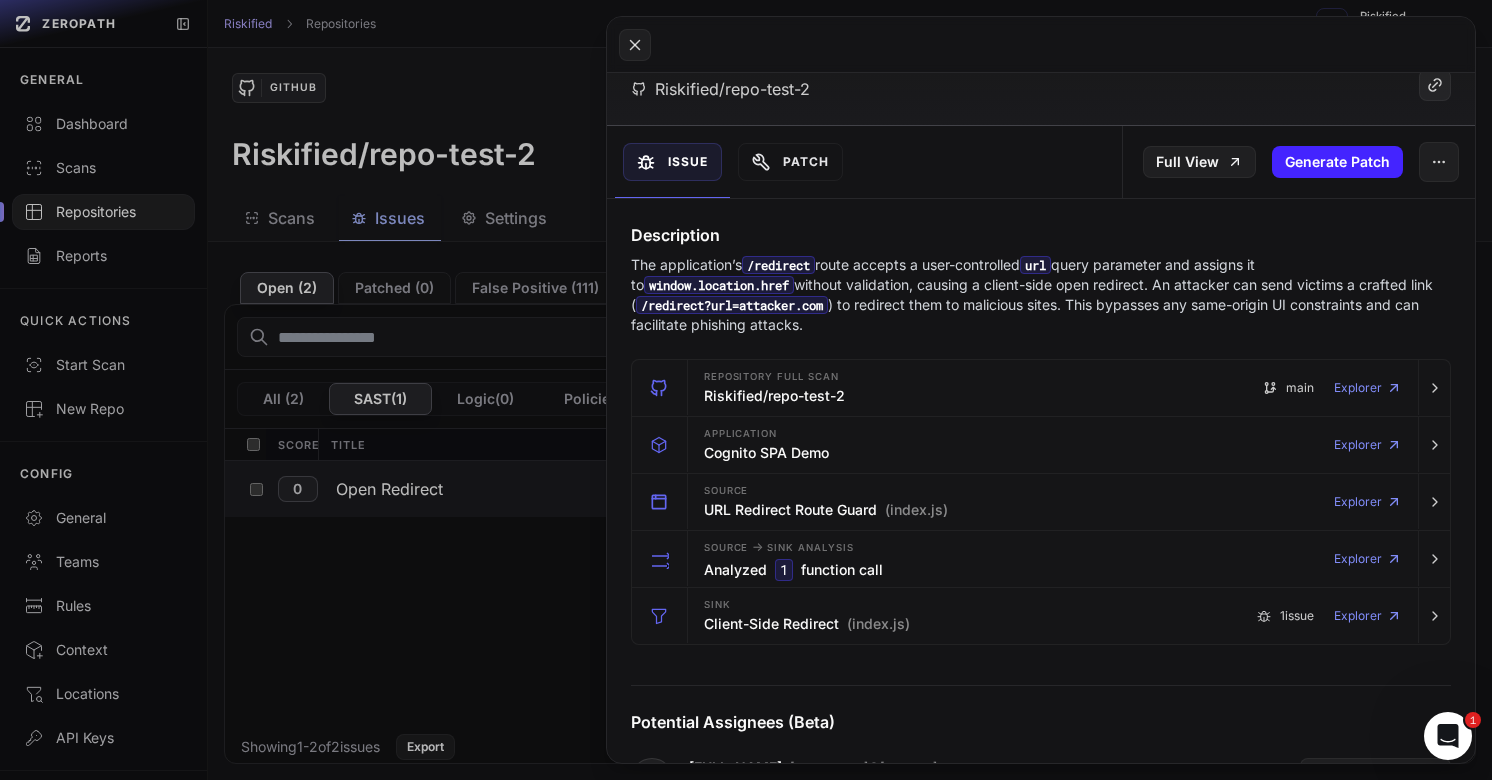 scroll, scrollTop: 0, scrollLeft: 0, axis: both 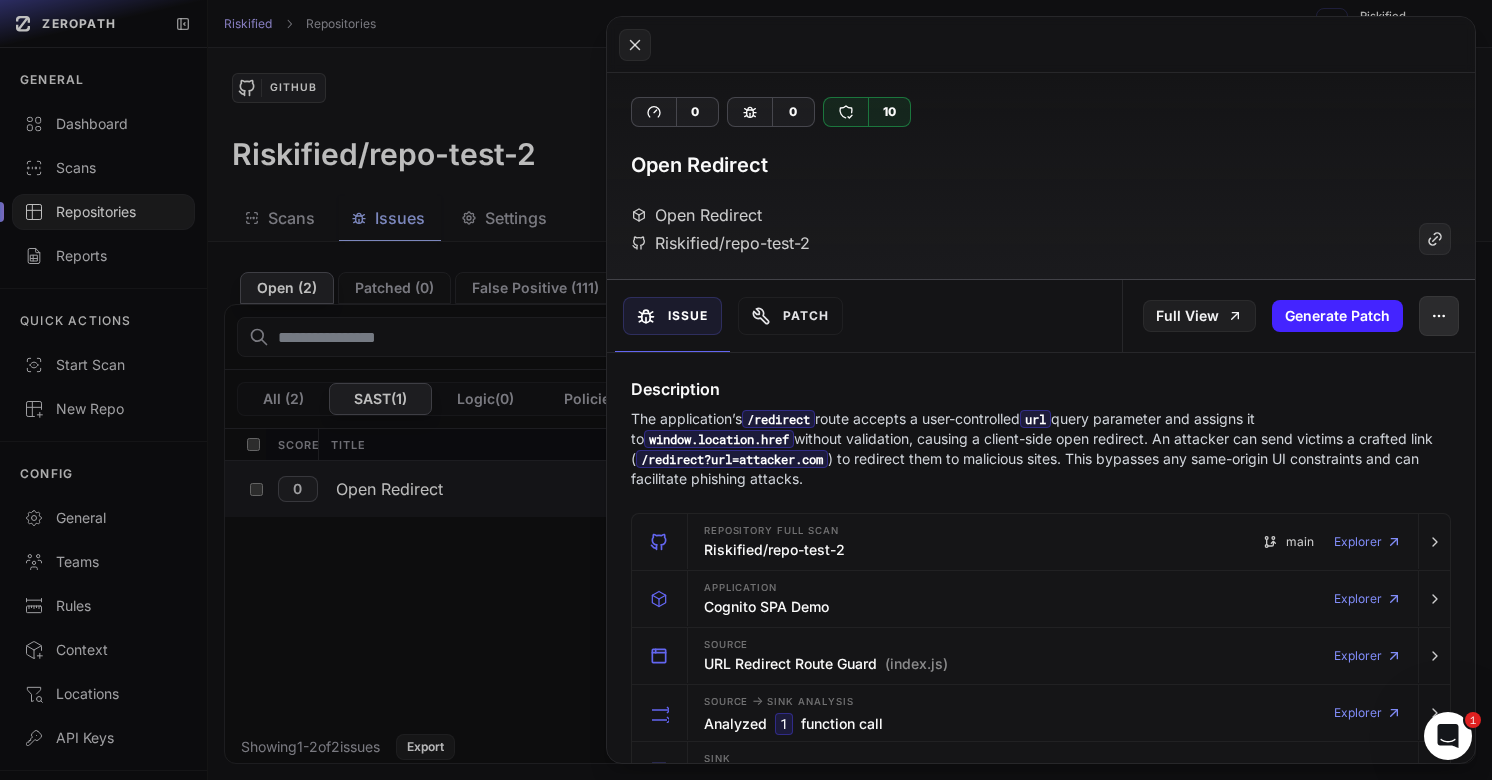 click at bounding box center (1439, 316) 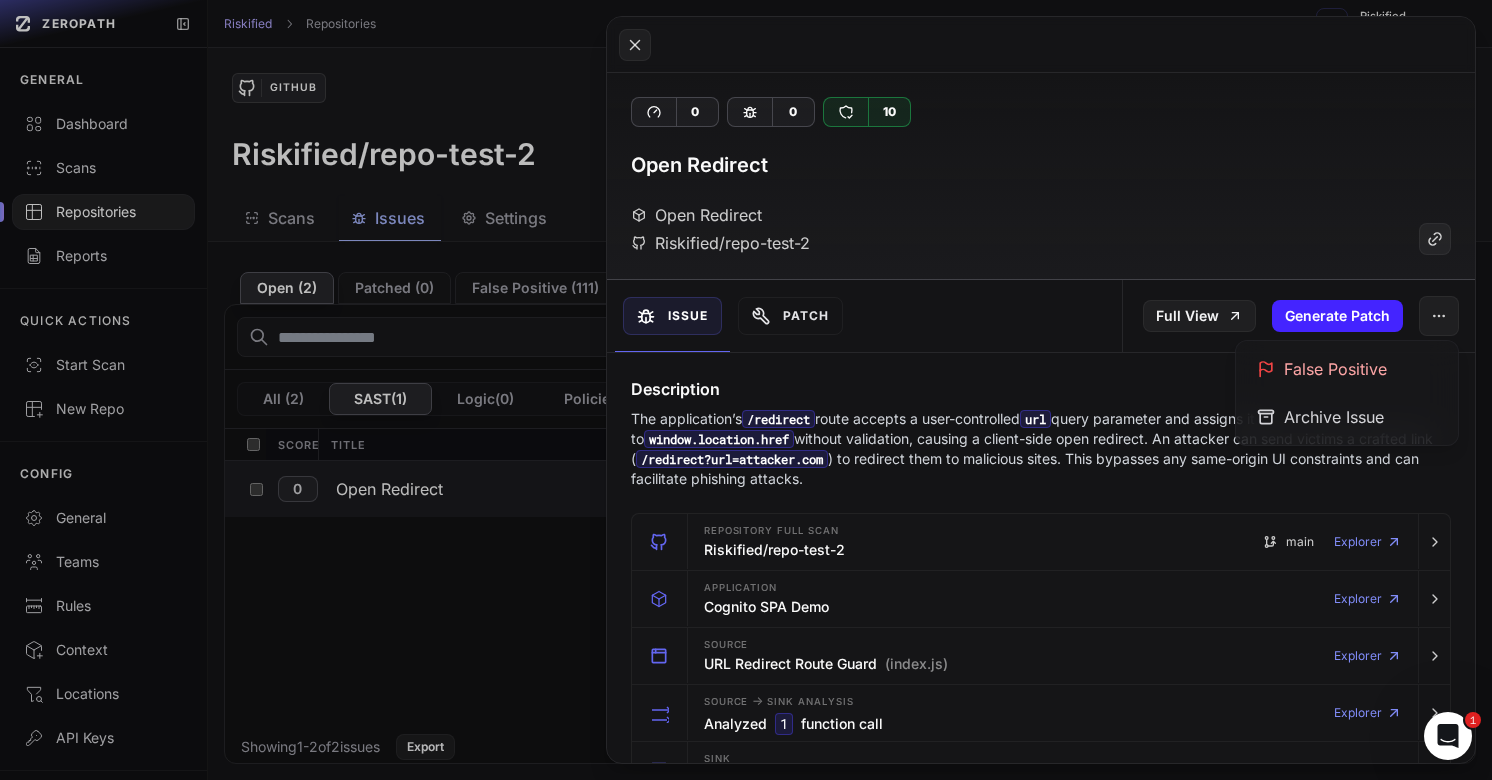 click on "Riskified/repo-test-2     main   Explorer          Application   Cognito SPA Demo   Explorer            Source   URL Redirect Route Guard    (index.js)       Explorer          Source    ->   Sink Analysis   Analyzed    1    function call   Explorer          Sink   Client-Side Redirect   (index.js)       1  issue   Explorer              Potential Assignees (Beta)     [FULL_NAME]     [EMAIL]     src/router/index.js     22
-  25     Last modified at: 6/[DAY]/2025   Link Jira or Linear       Code Segment         index.js     22-25     typescript   View code" at bounding box center [1041, 1355] 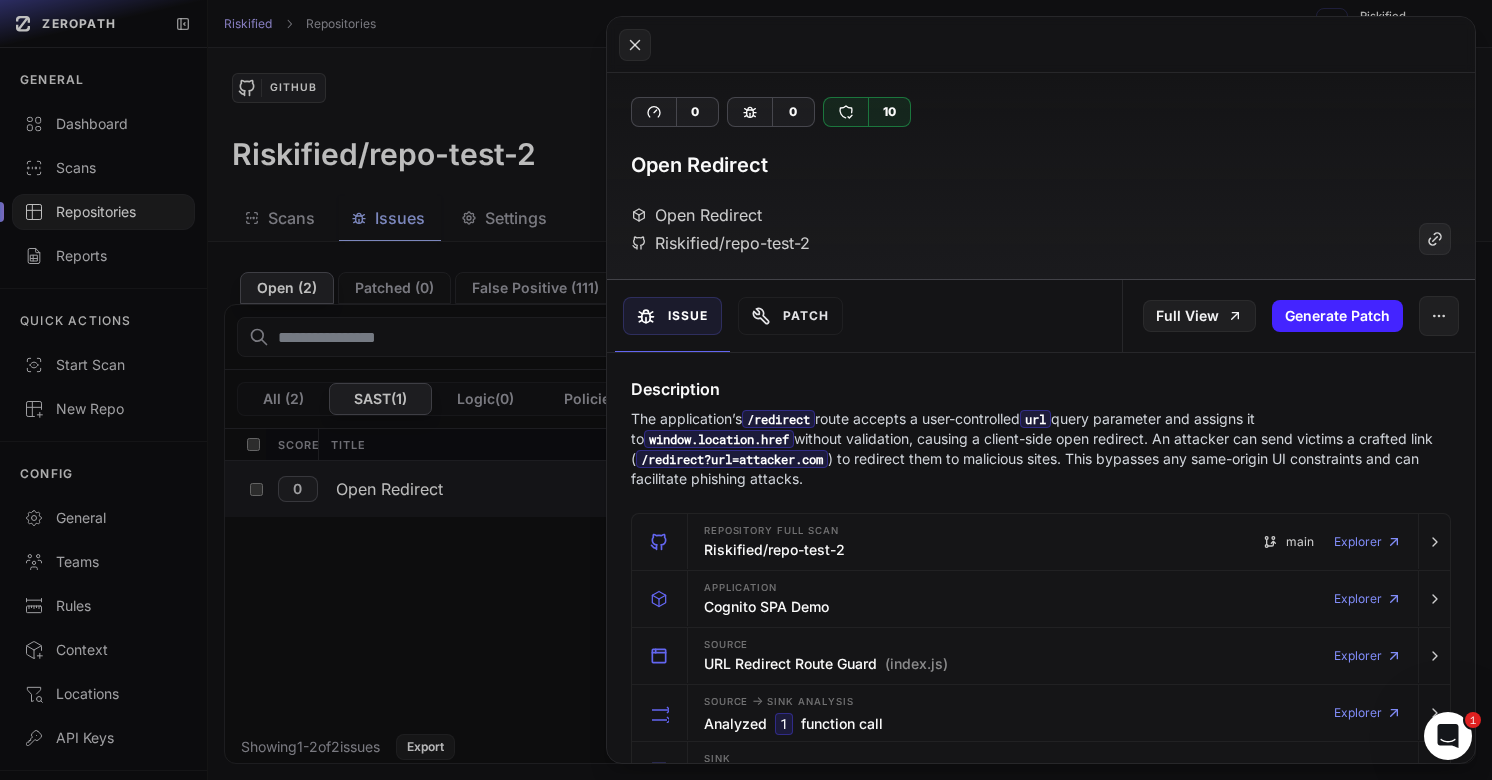 click 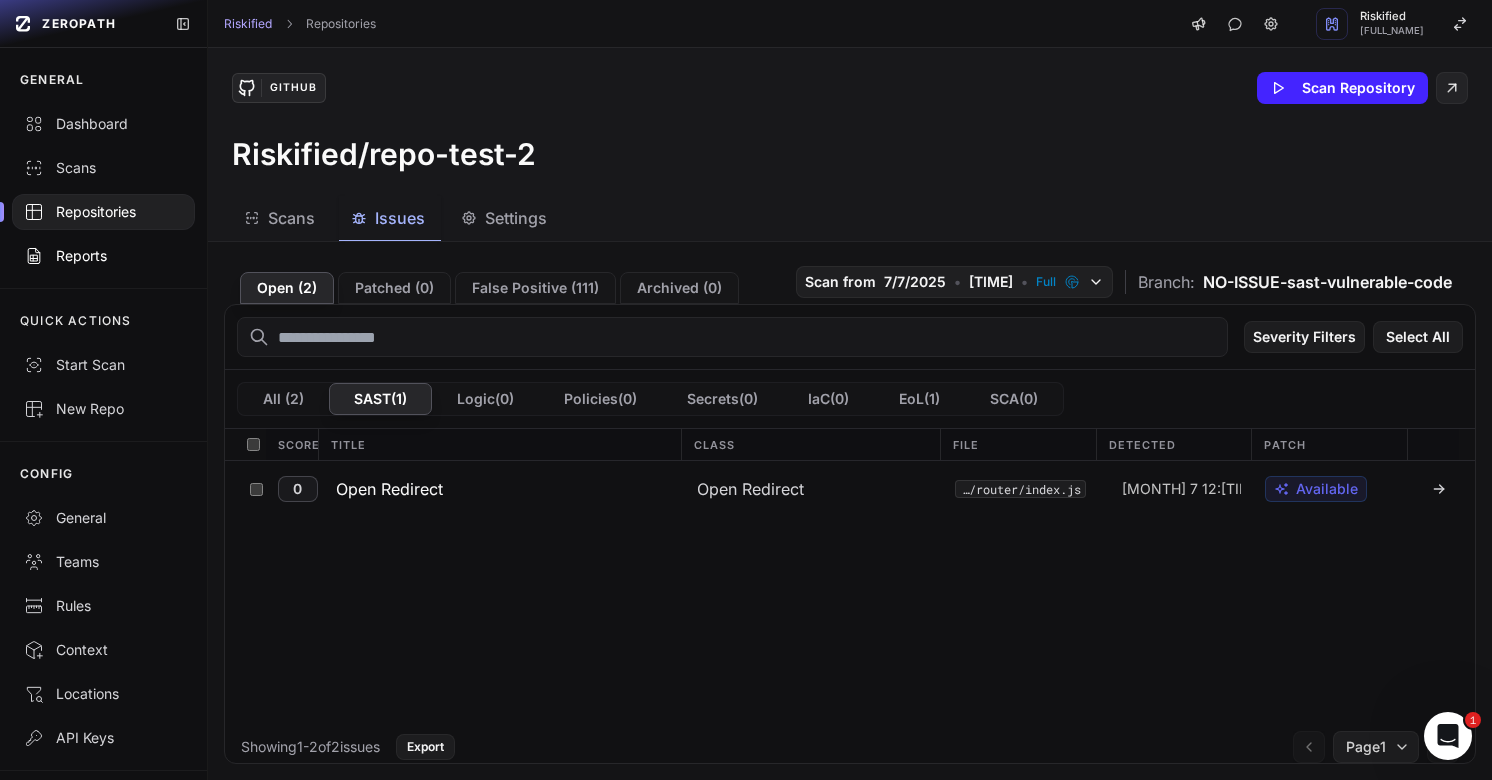 click on "Reports" at bounding box center (103, 256) 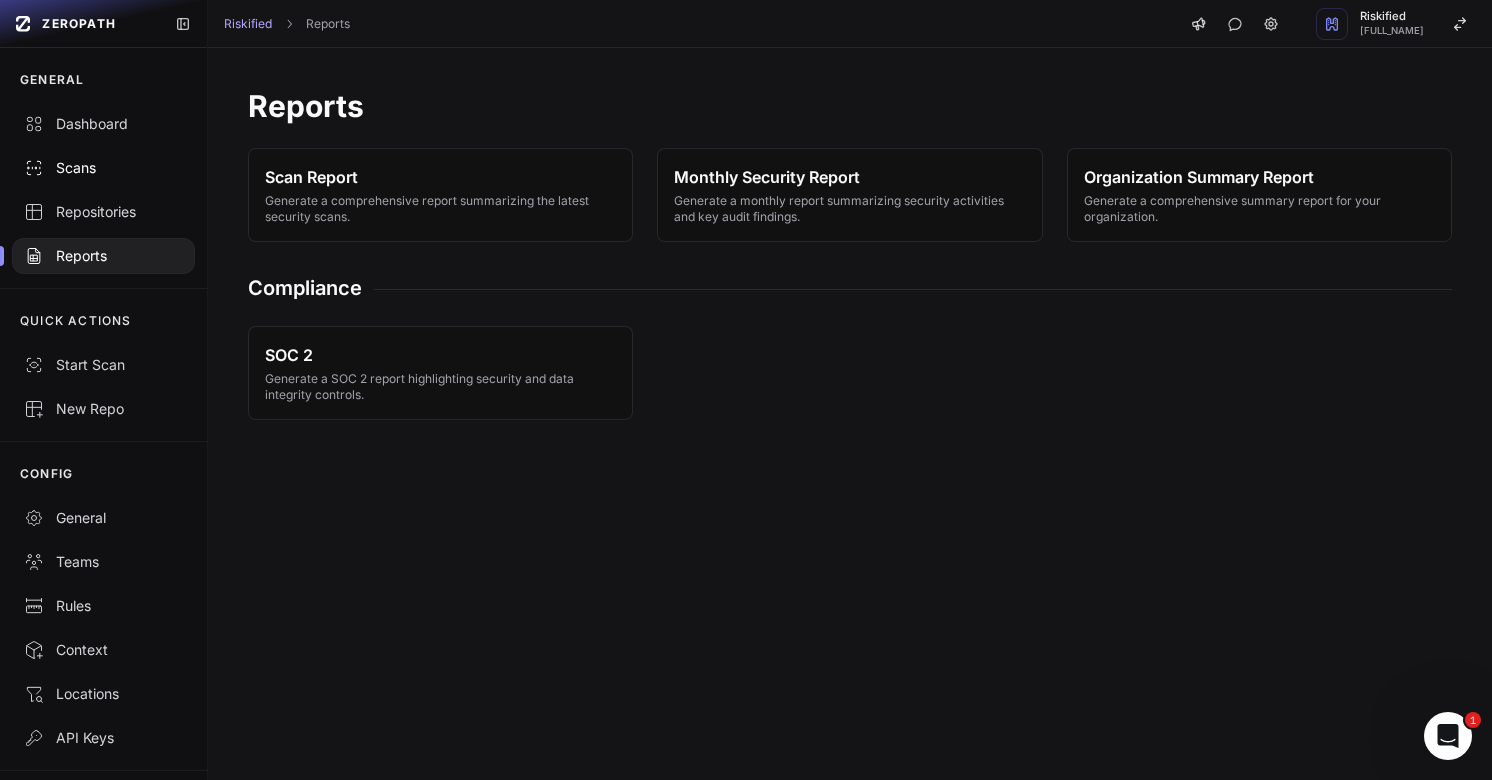 click on "Scans" at bounding box center [103, 168] 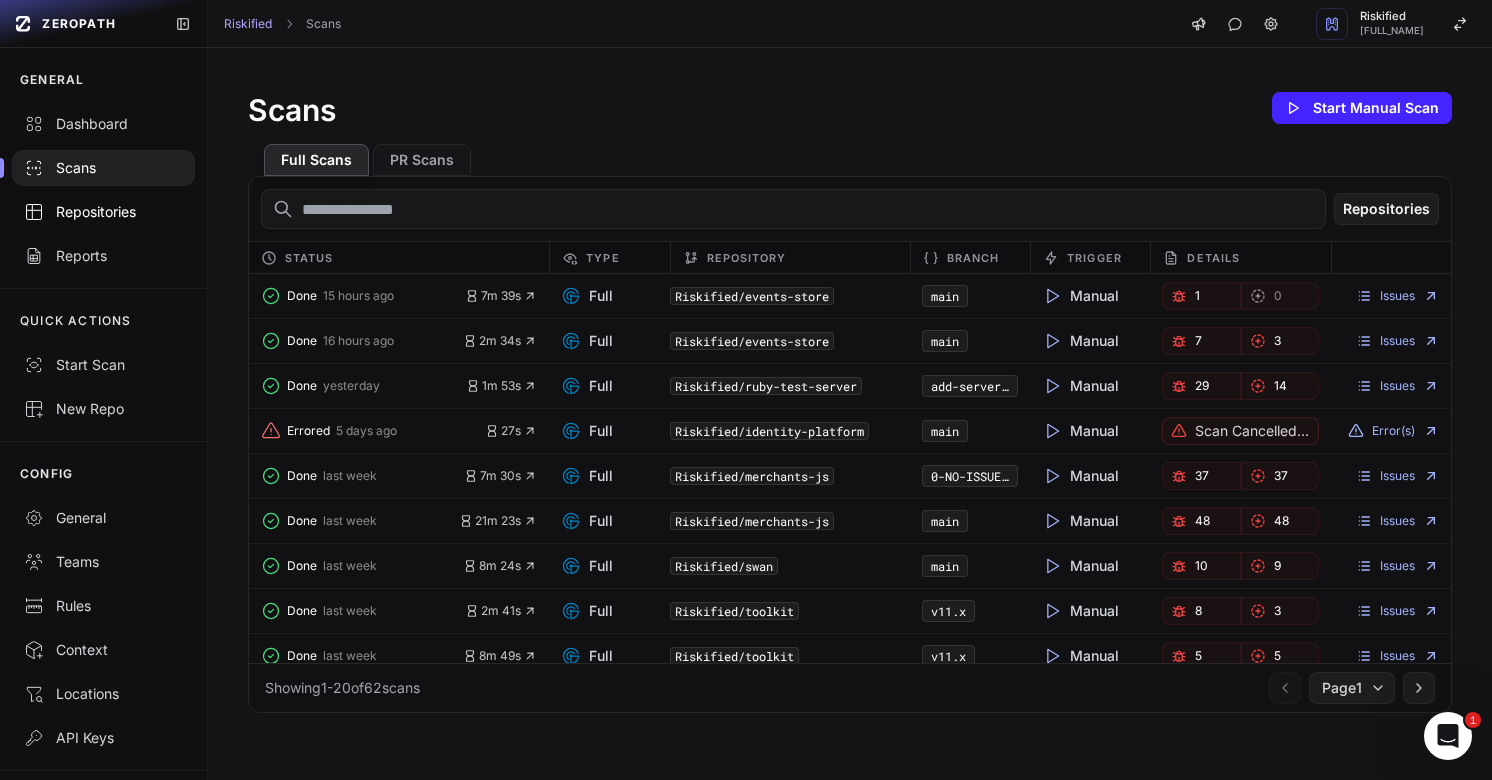 click on "Repositories" at bounding box center [103, 212] 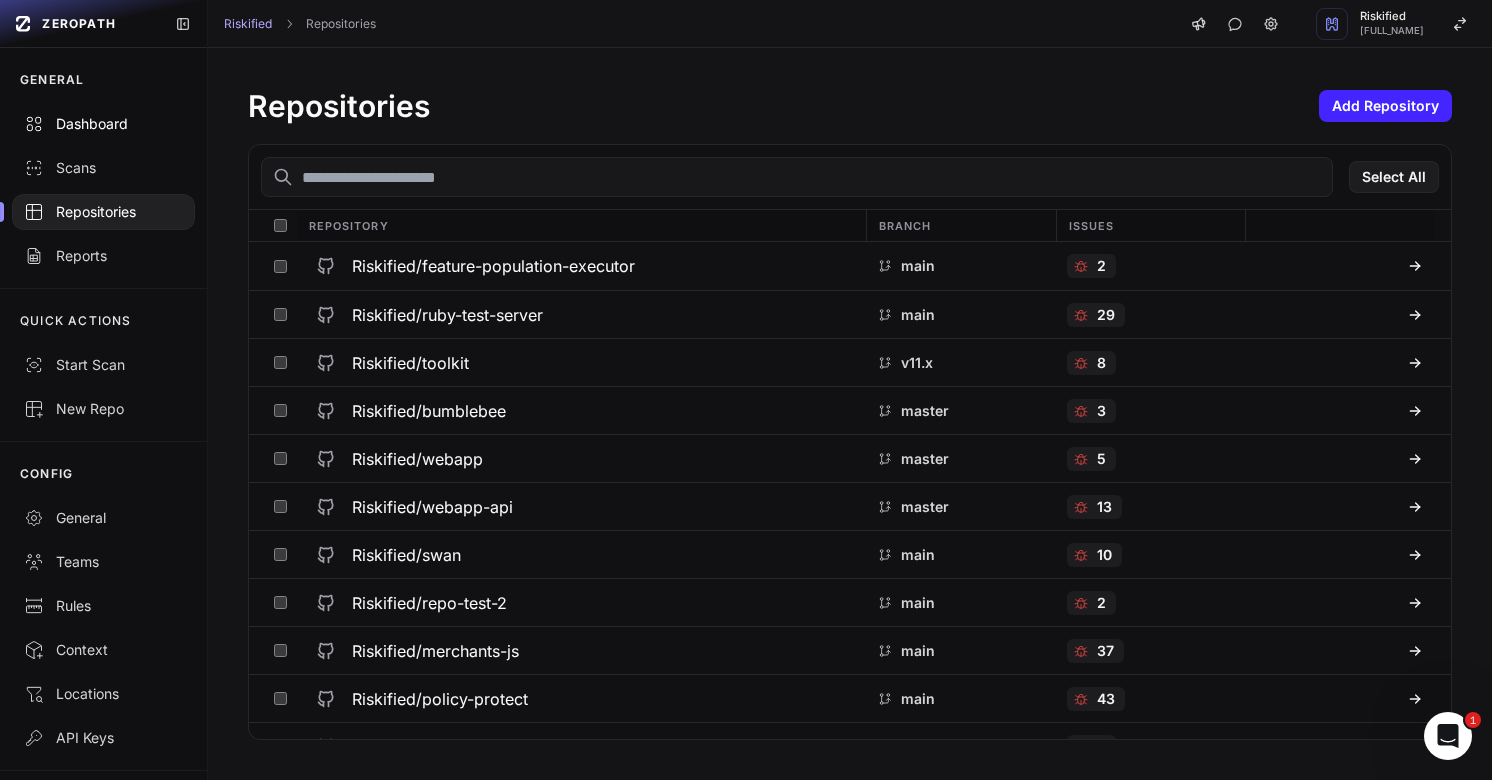 click on "Dashboard" at bounding box center [103, 124] 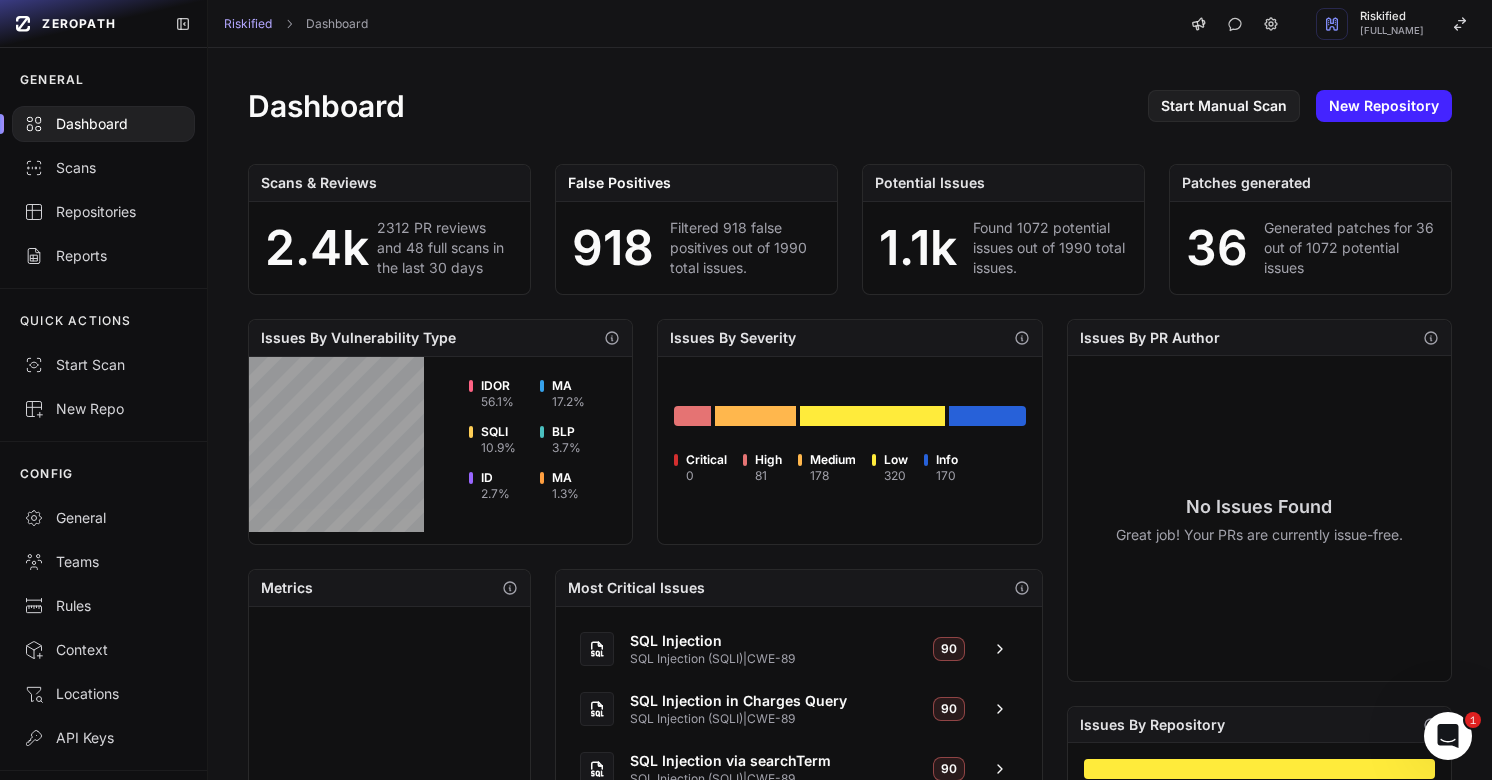 scroll, scrollTop: 38, scrollLeft: 0, axis: vertical 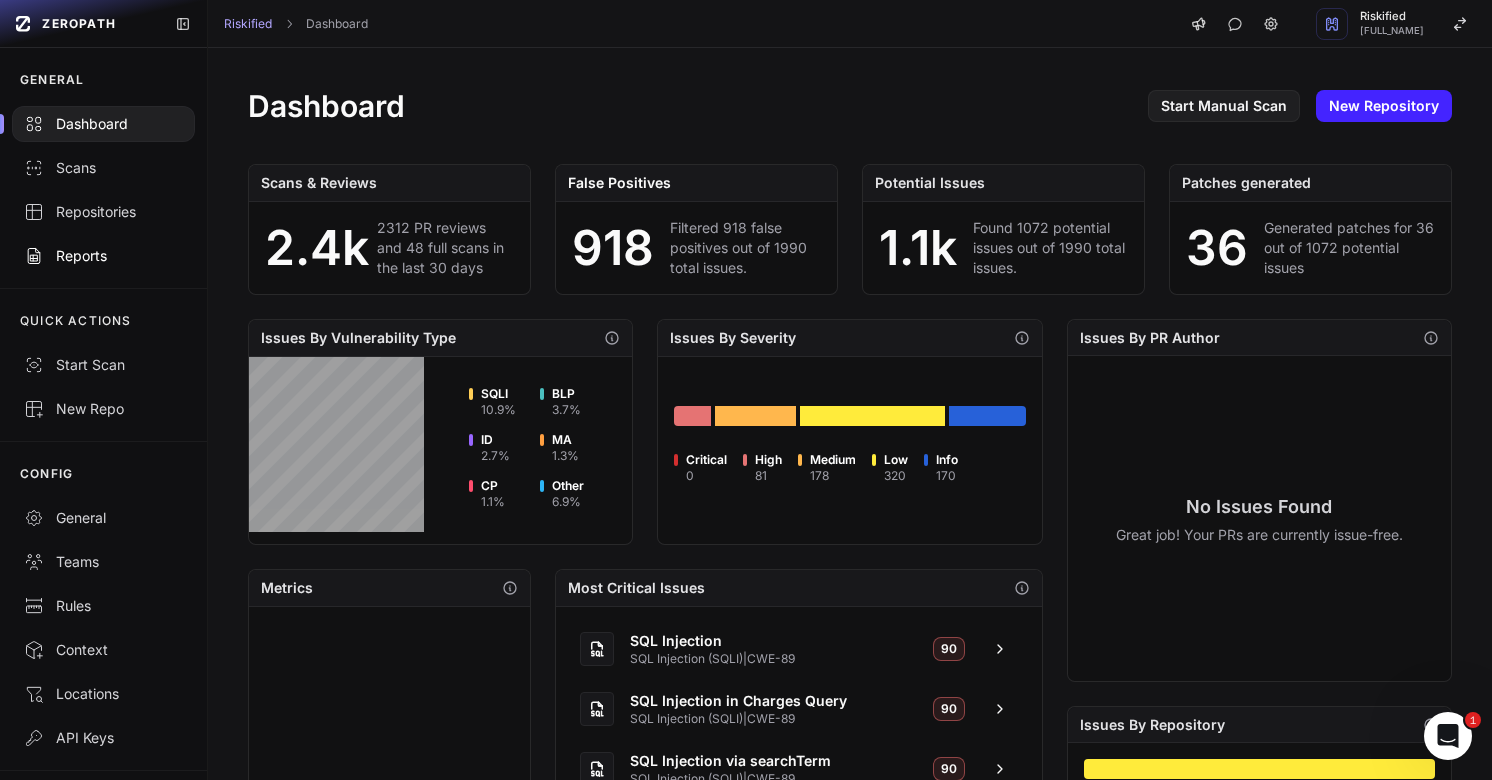 click on "Reports" at bounding box center [103, 256] 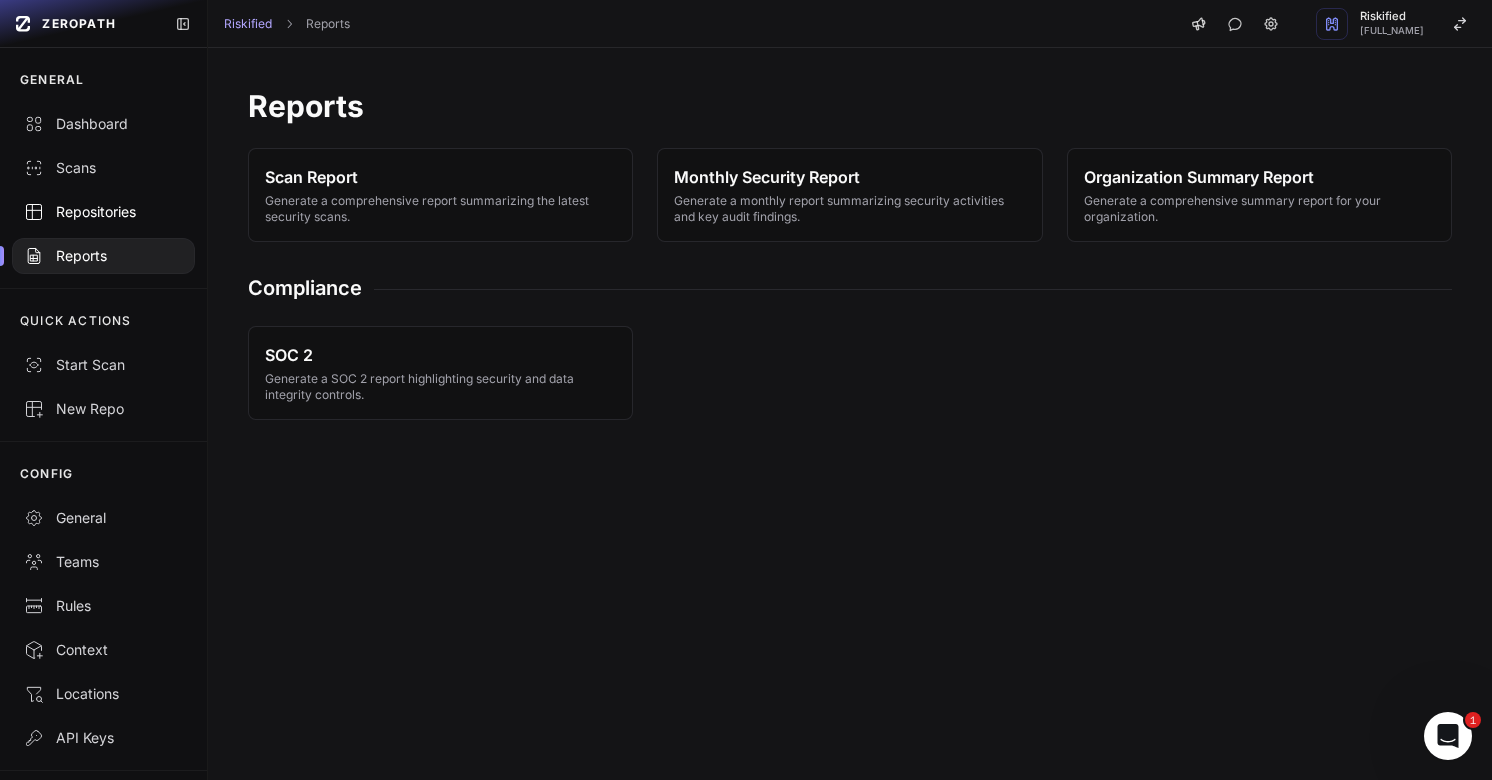 click on "Repositories" at bounding box center (103, 212) 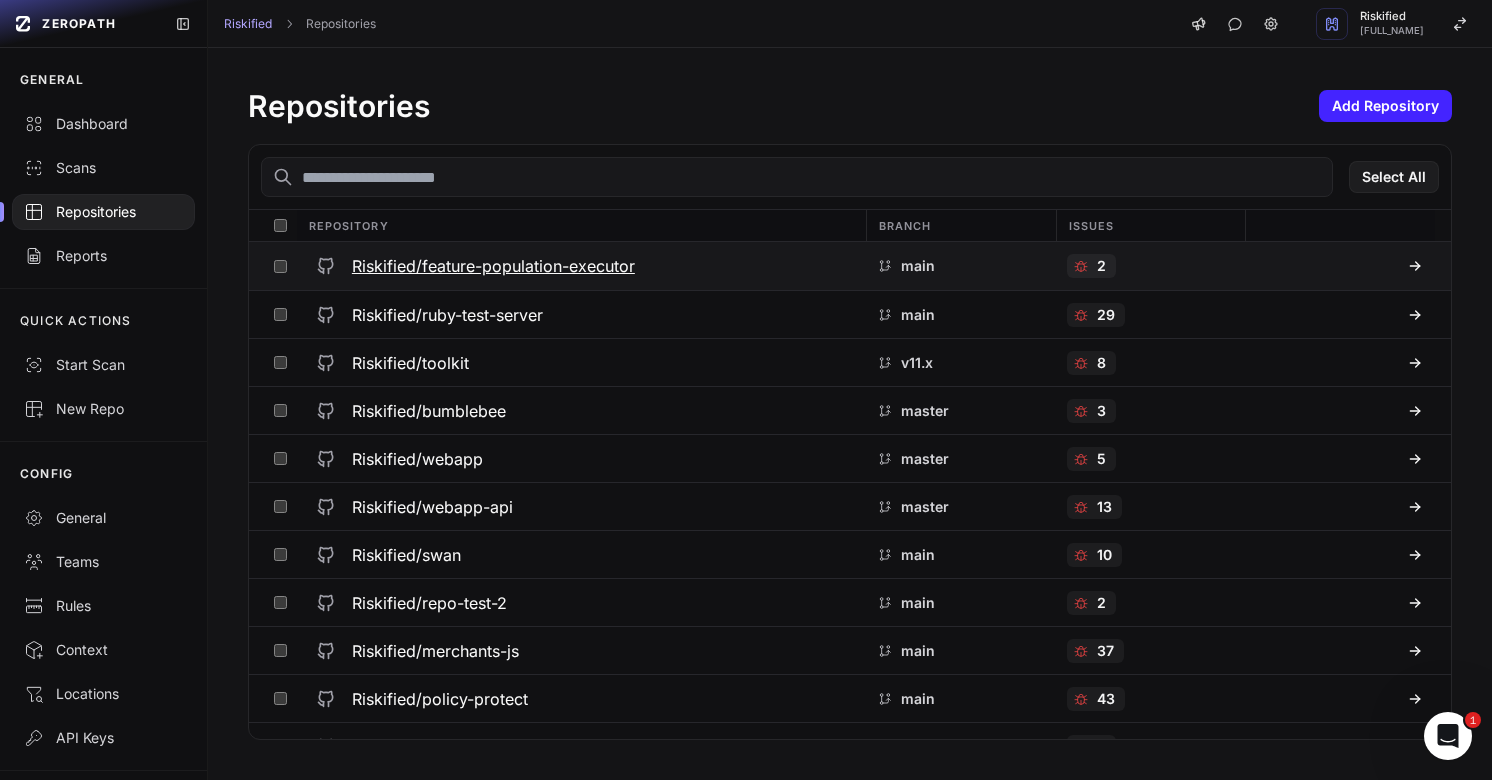 click on "2" at bounding box center (1101, 266) 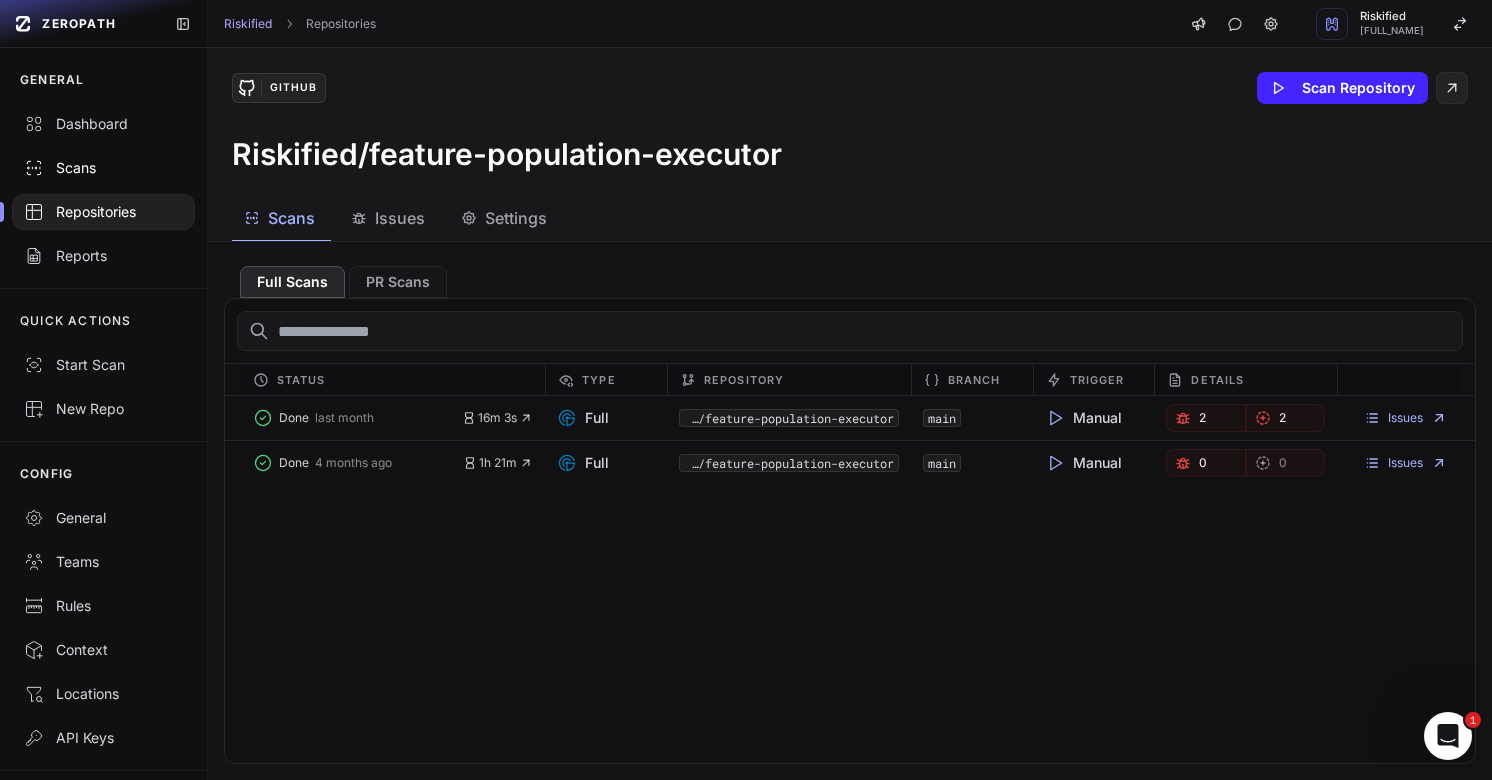 click on "Scans" at bounding box center [103, 168] 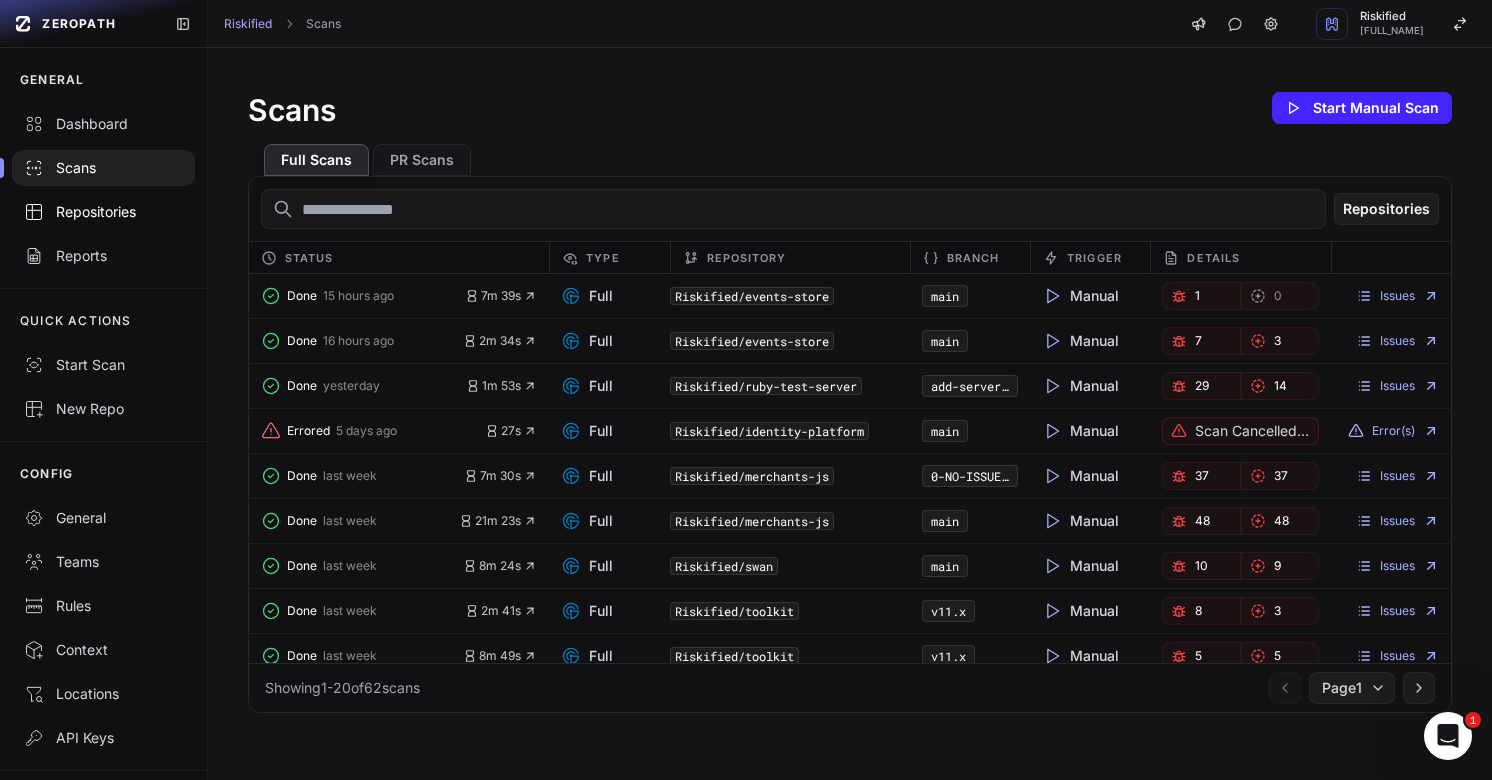 click on "Repositories" at bounding box center [103, 212] 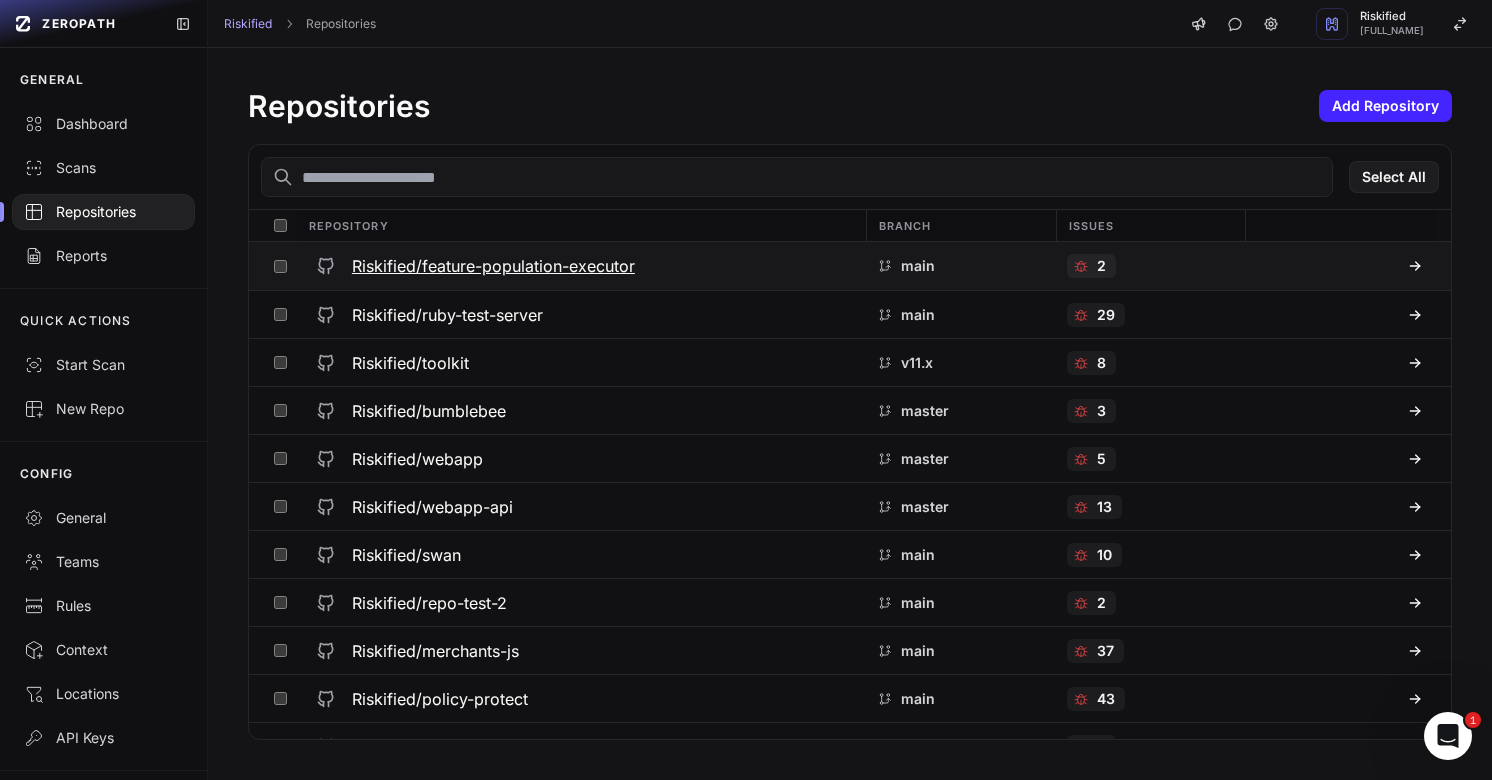 click on "Riskified/feature-population-executor" at bounding box center (493, 266) 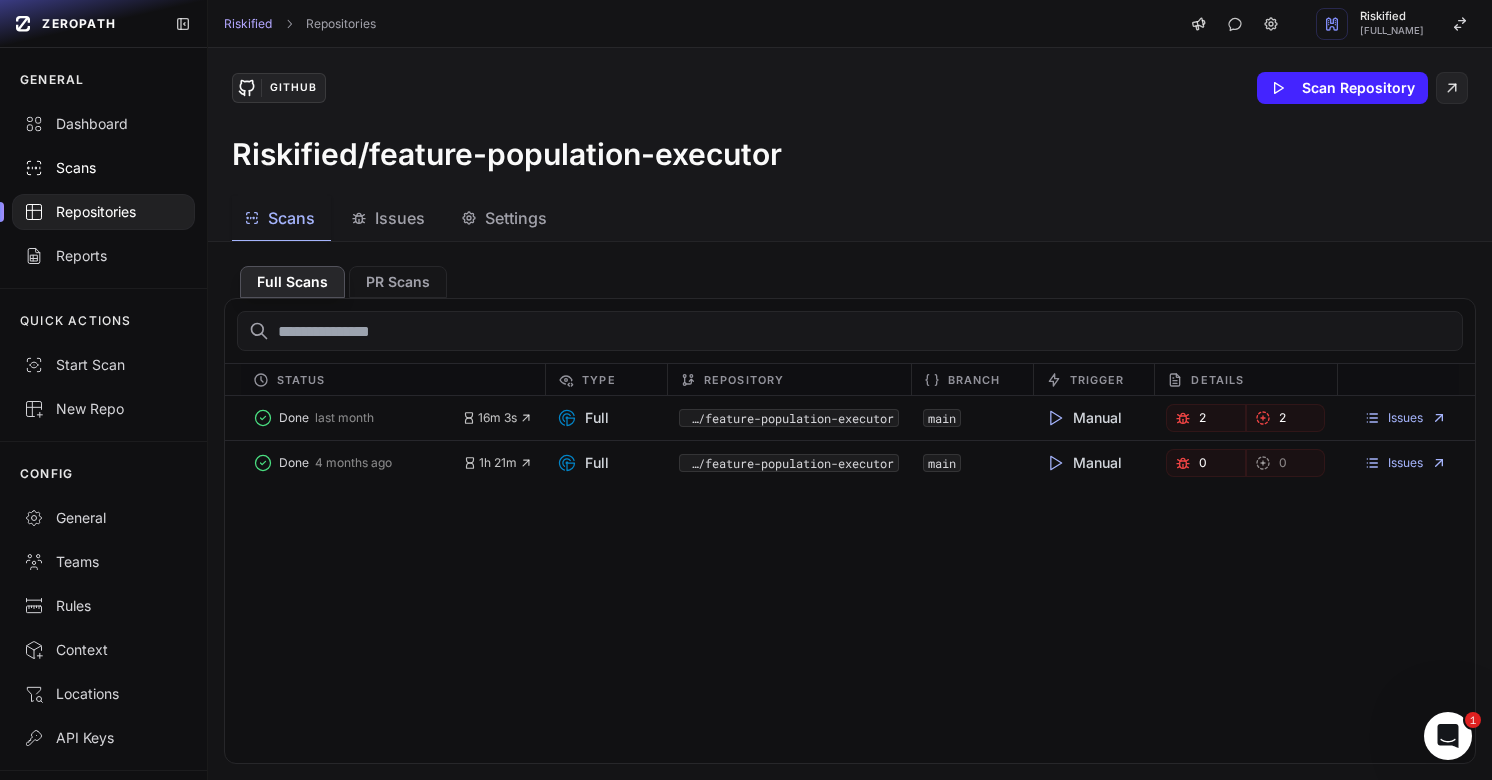 click on "Scans" at bounding box center [103, 168] 